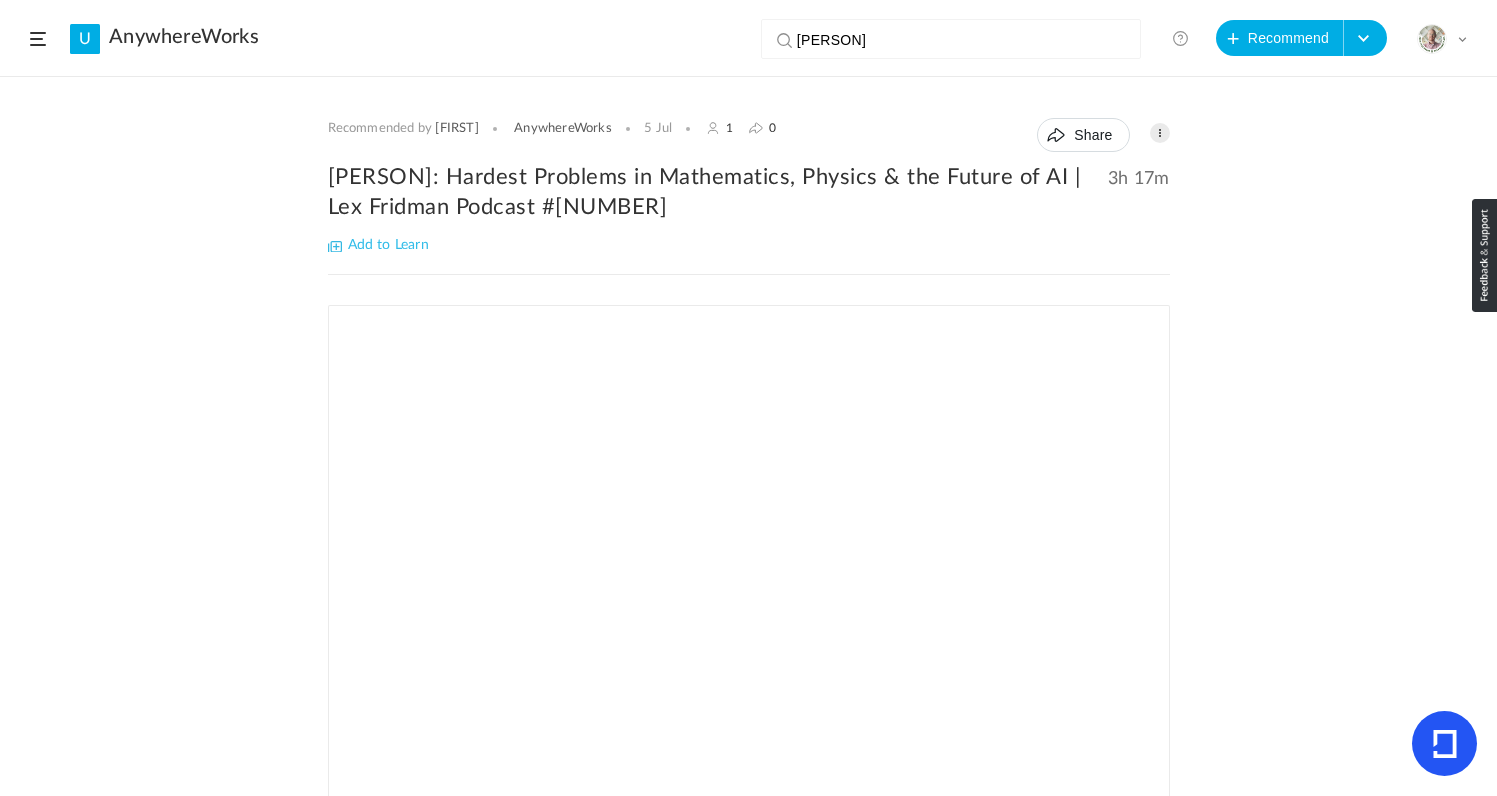 click 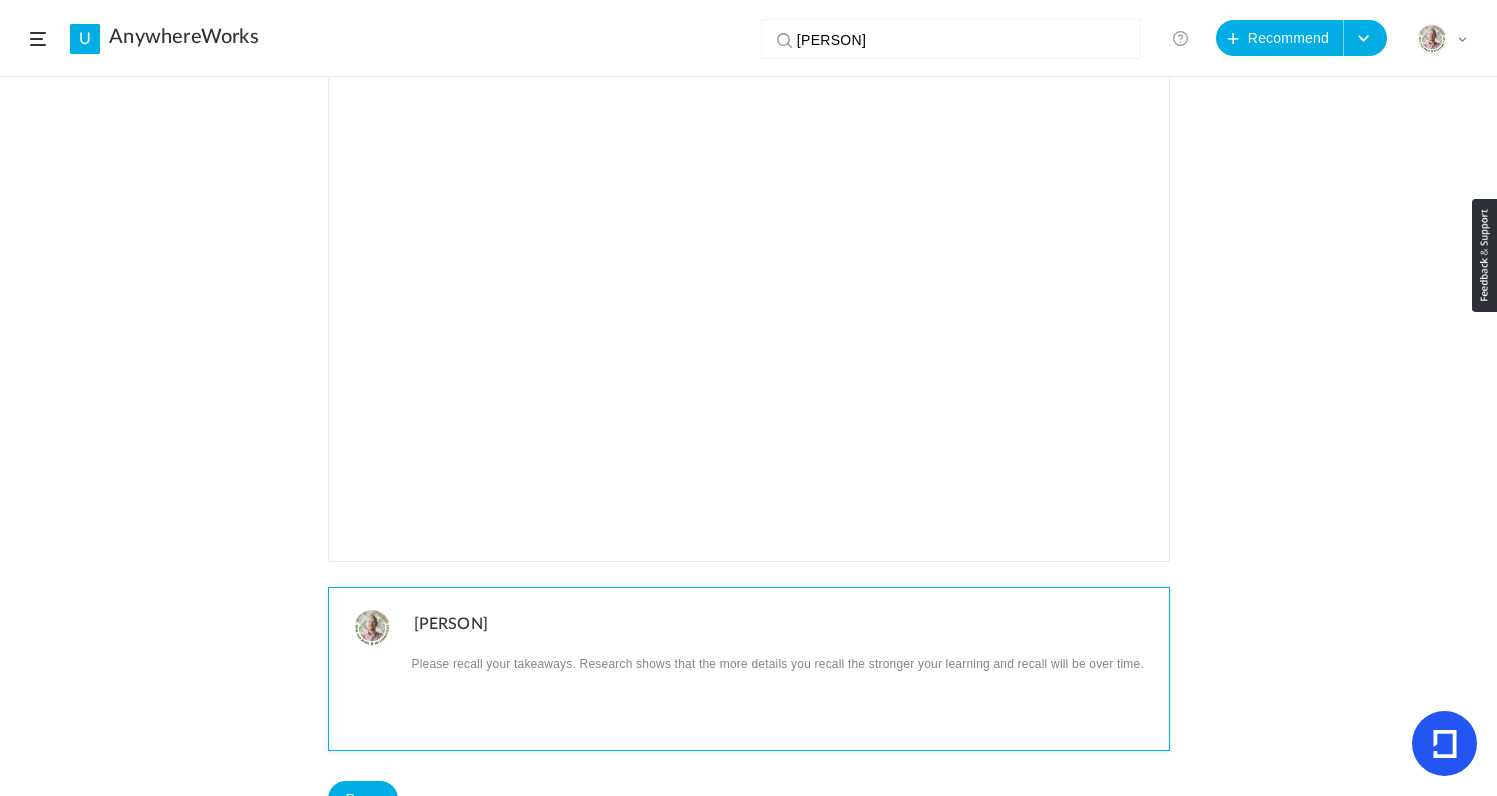 scroll, scrollTop: 0, scrollLeft: 0, axis: both 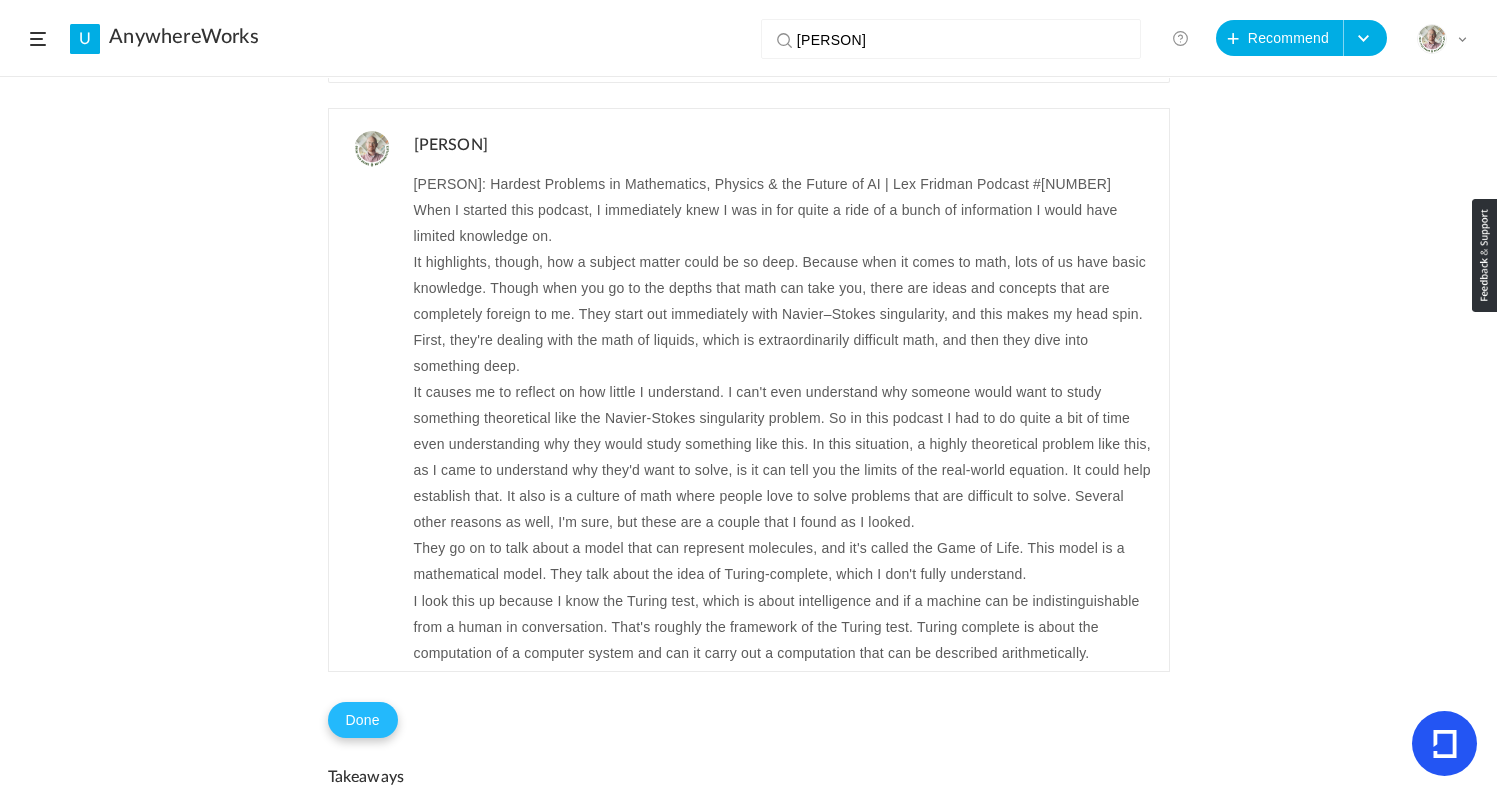 click on "Done" 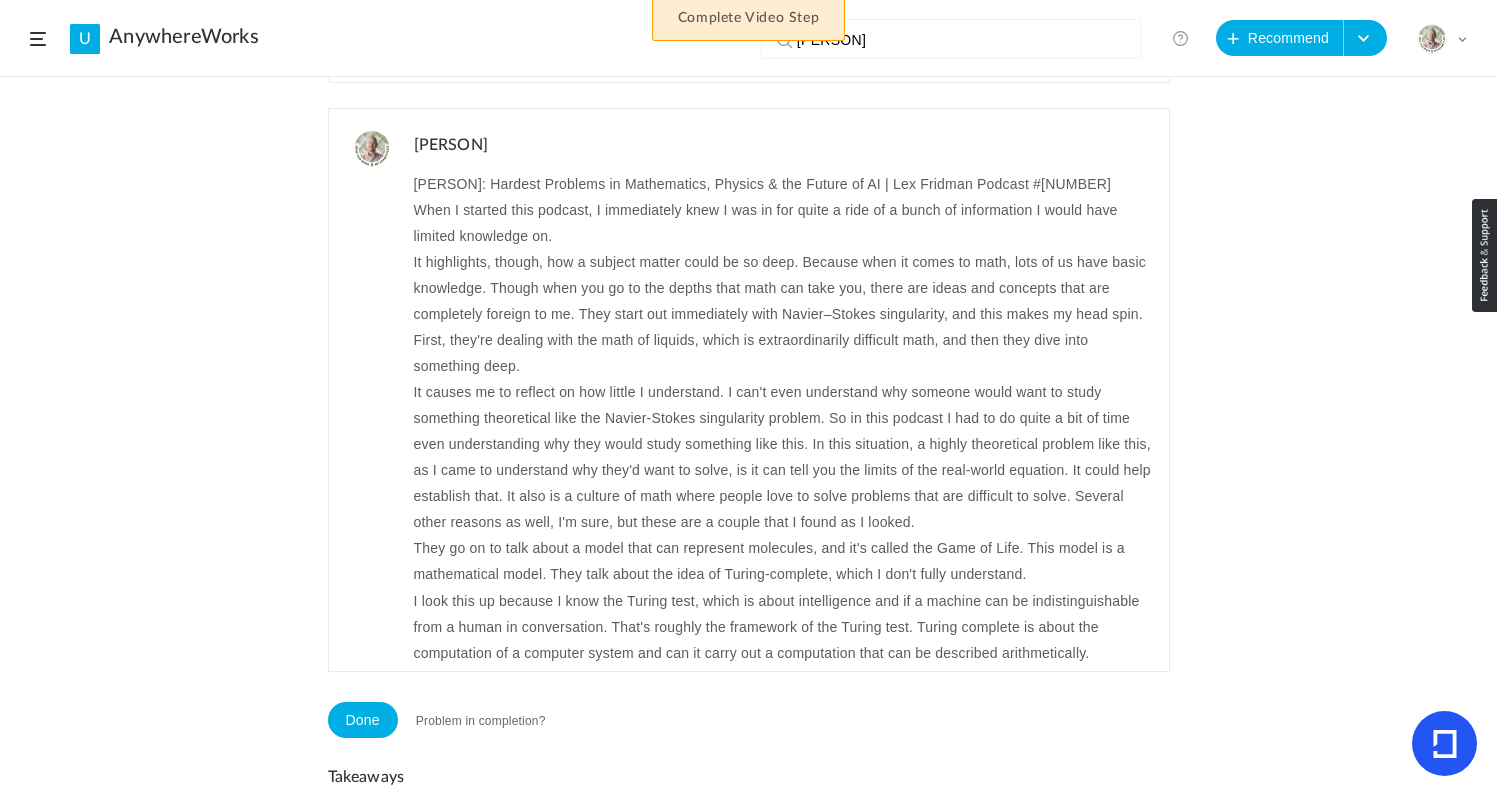 click on "Problem in completion?" 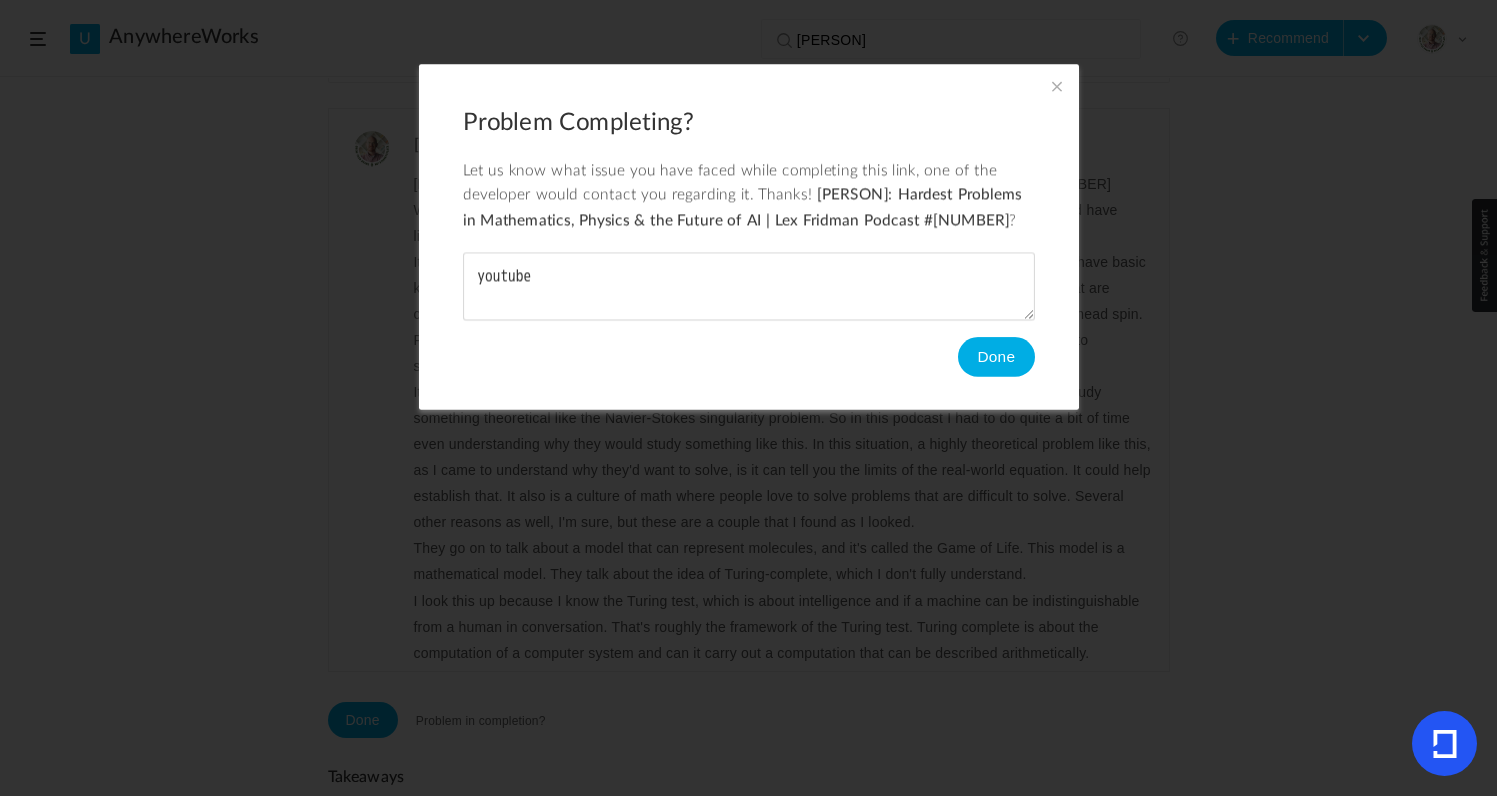 type on "youtube" 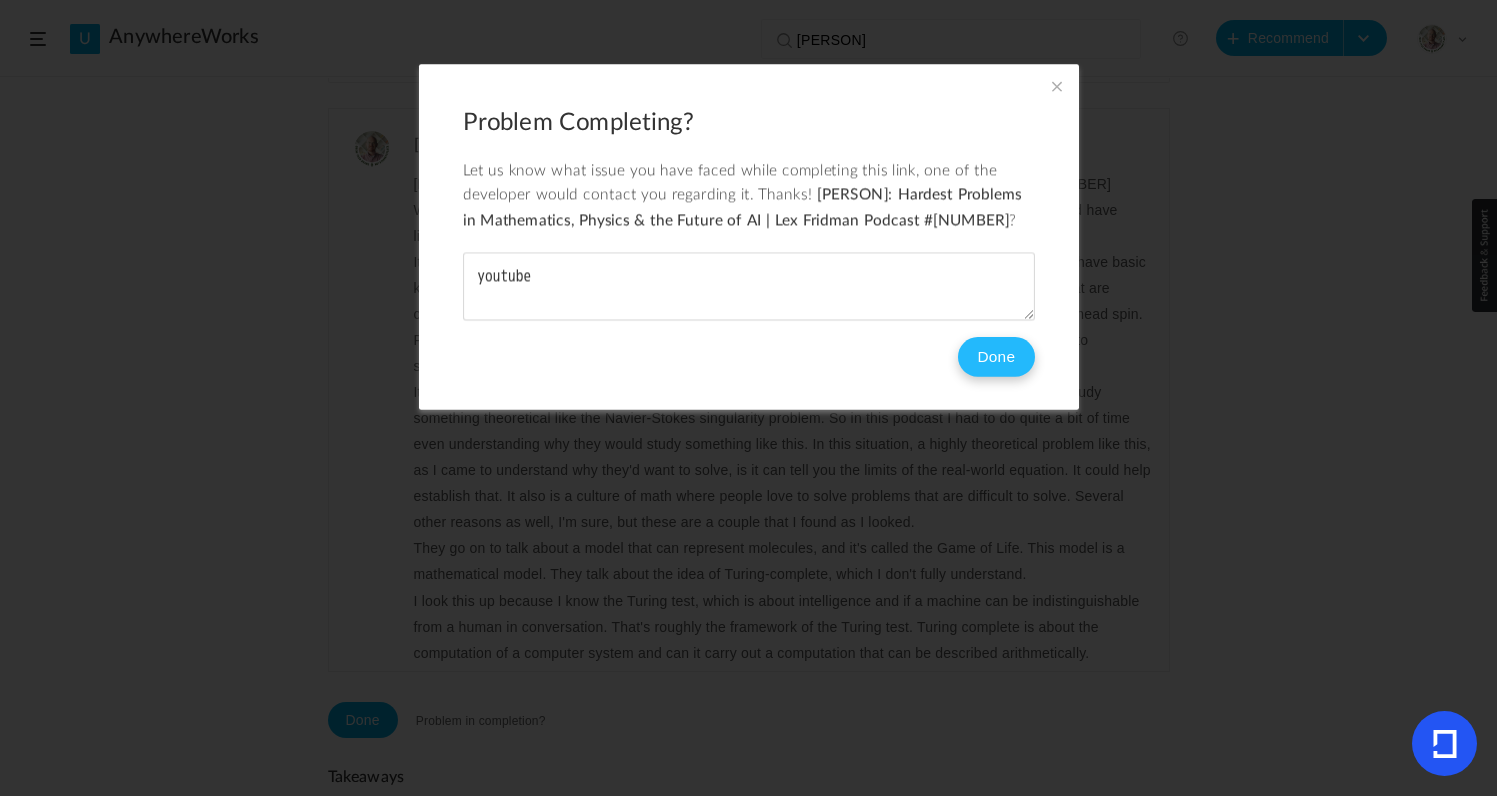 click on "Done" at bounding box center (995, 357) 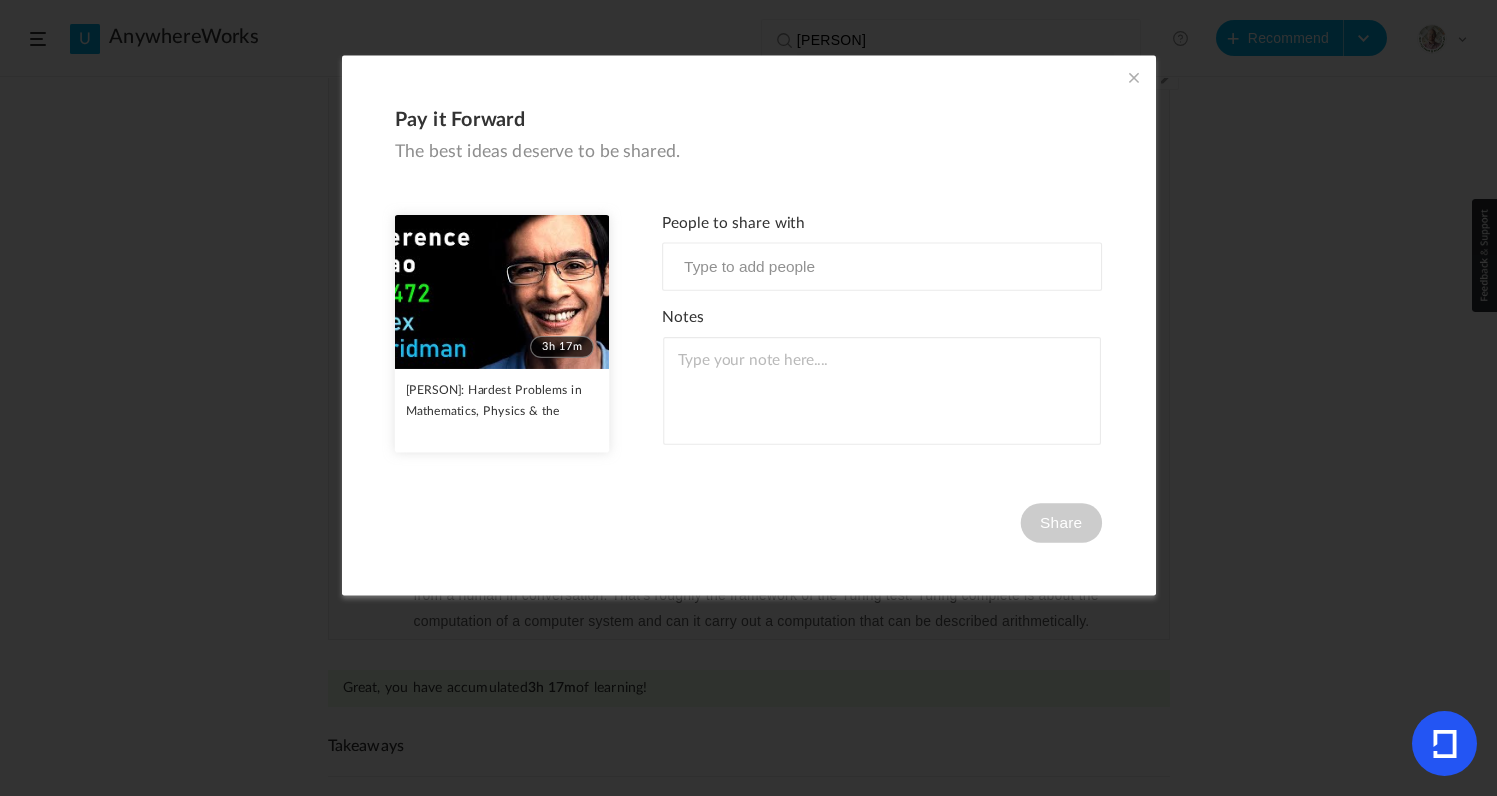 scroll, scrollTop: 712, scrollLeft: 0, axis: vertical 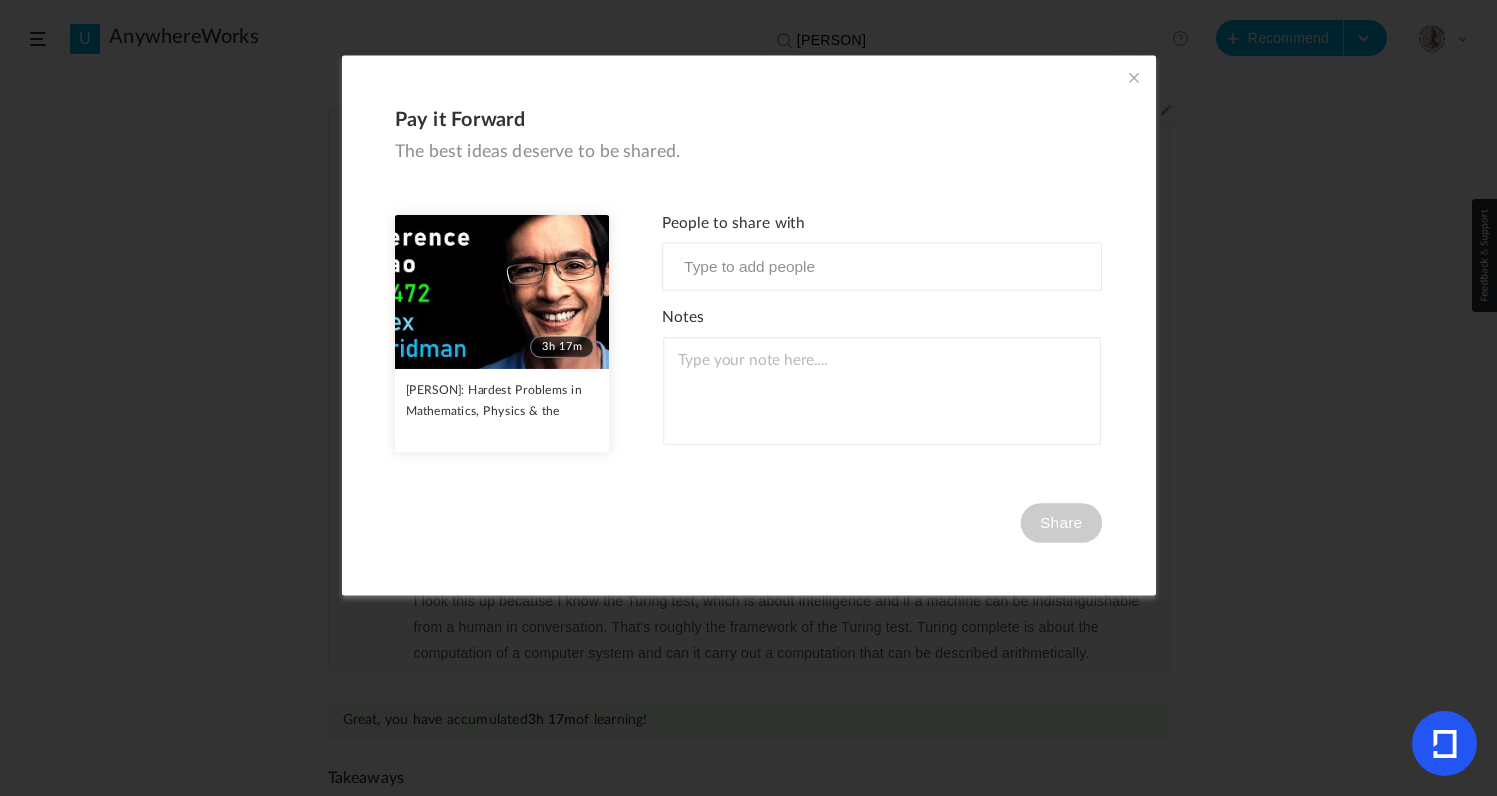 click at bounding box center (1134, 77) 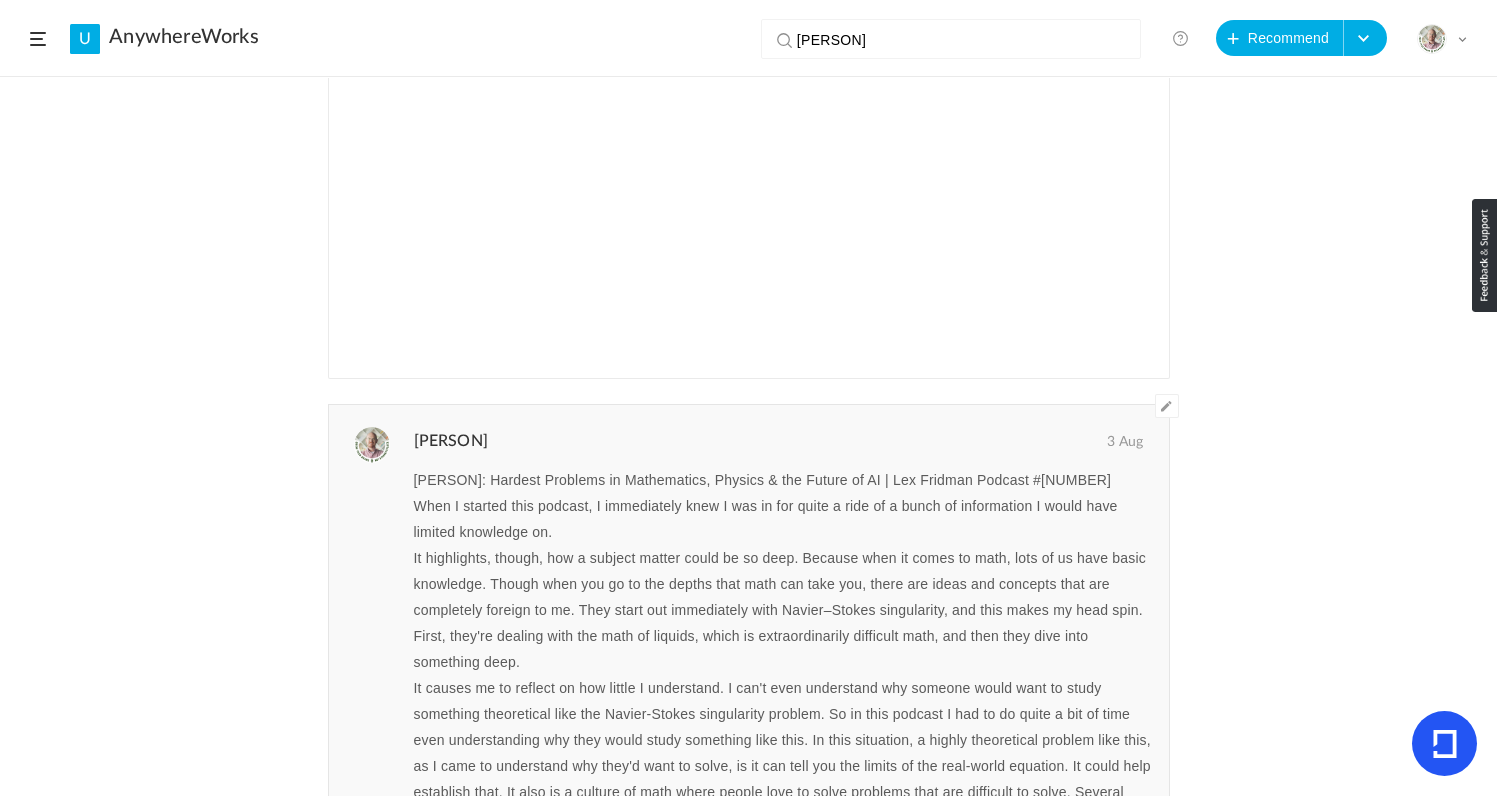 scroll, scrollTop: 0, scrollLeft: 0, axis: both 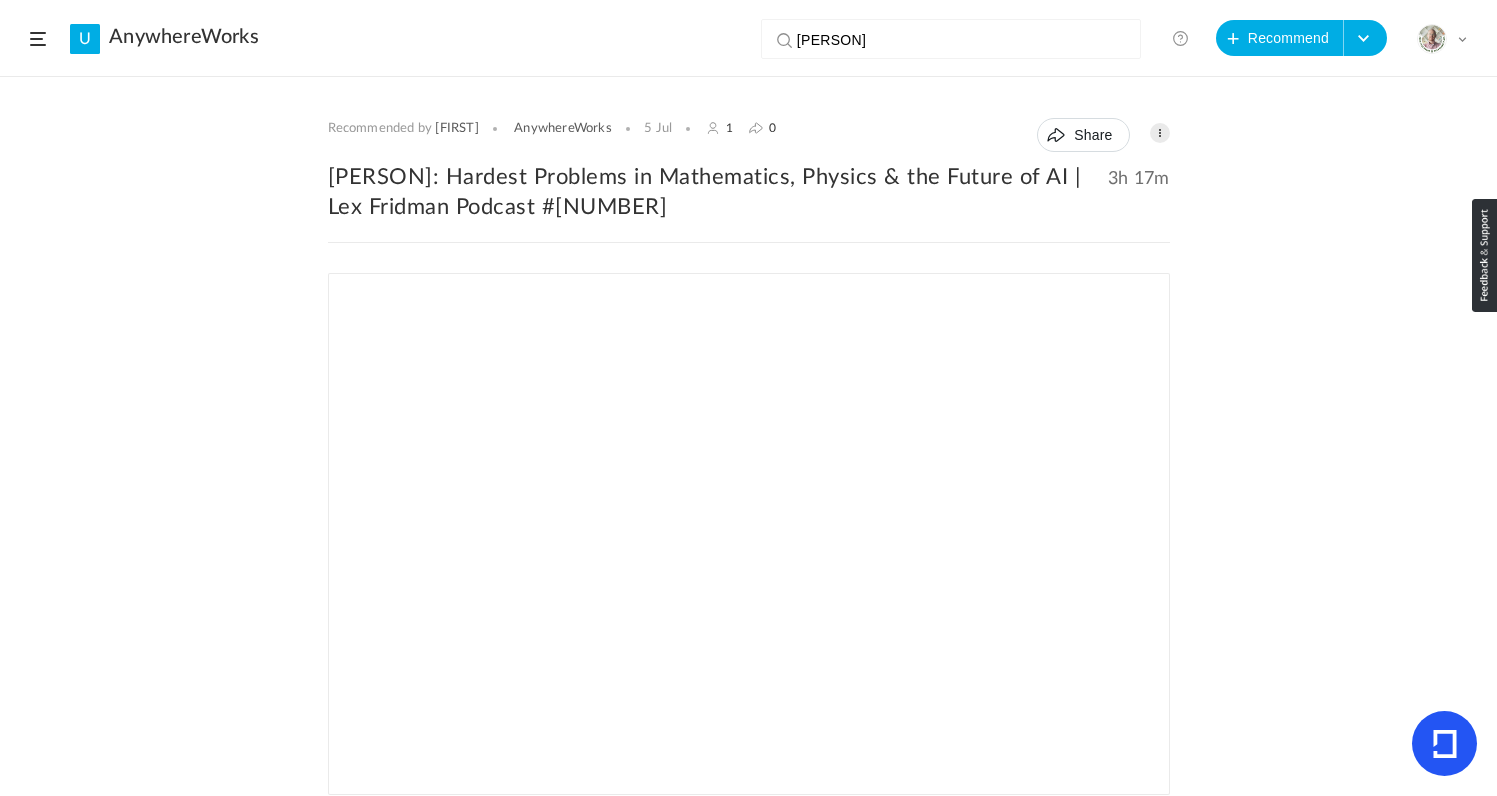 click 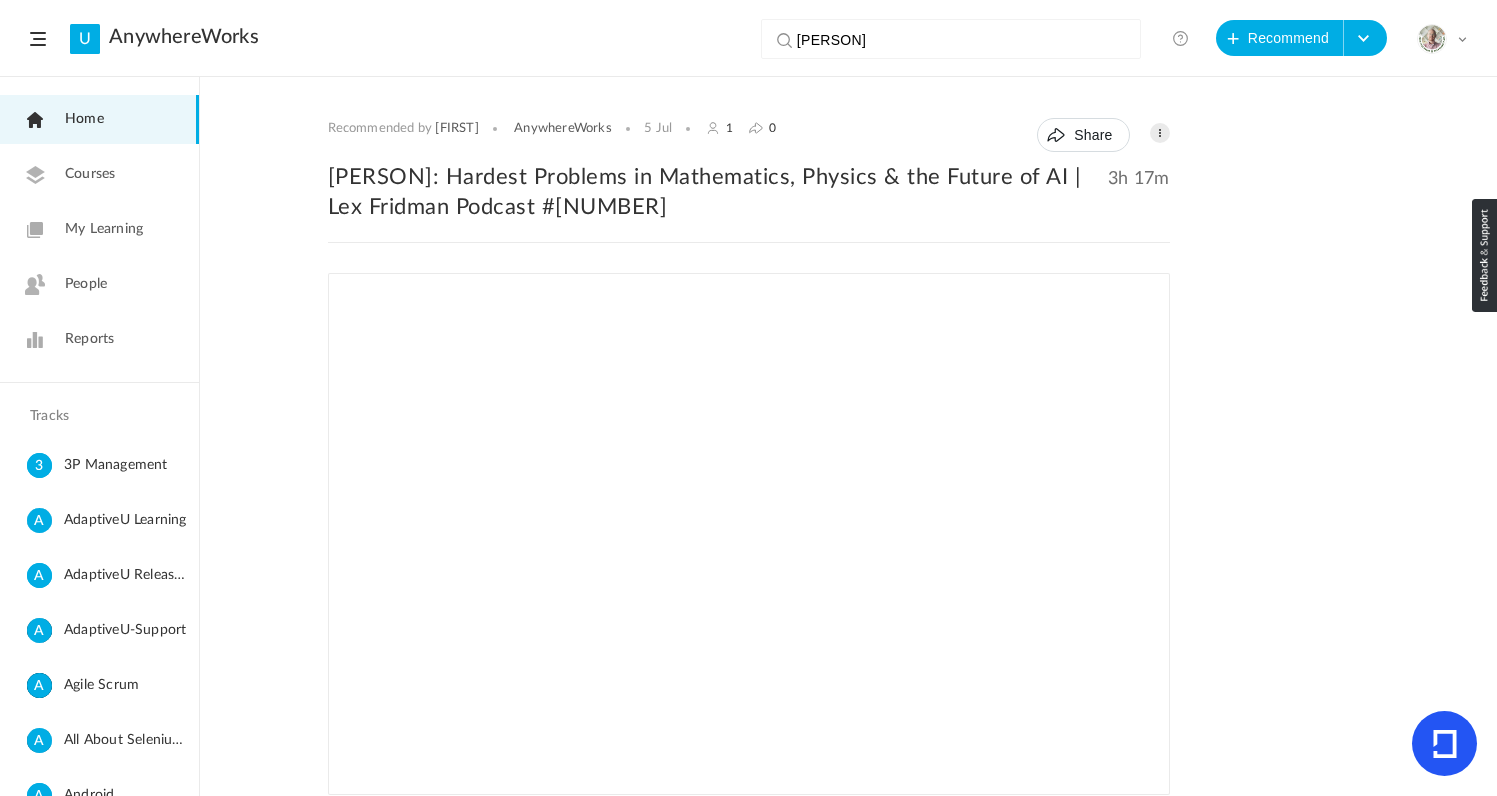 click on "My Learning" 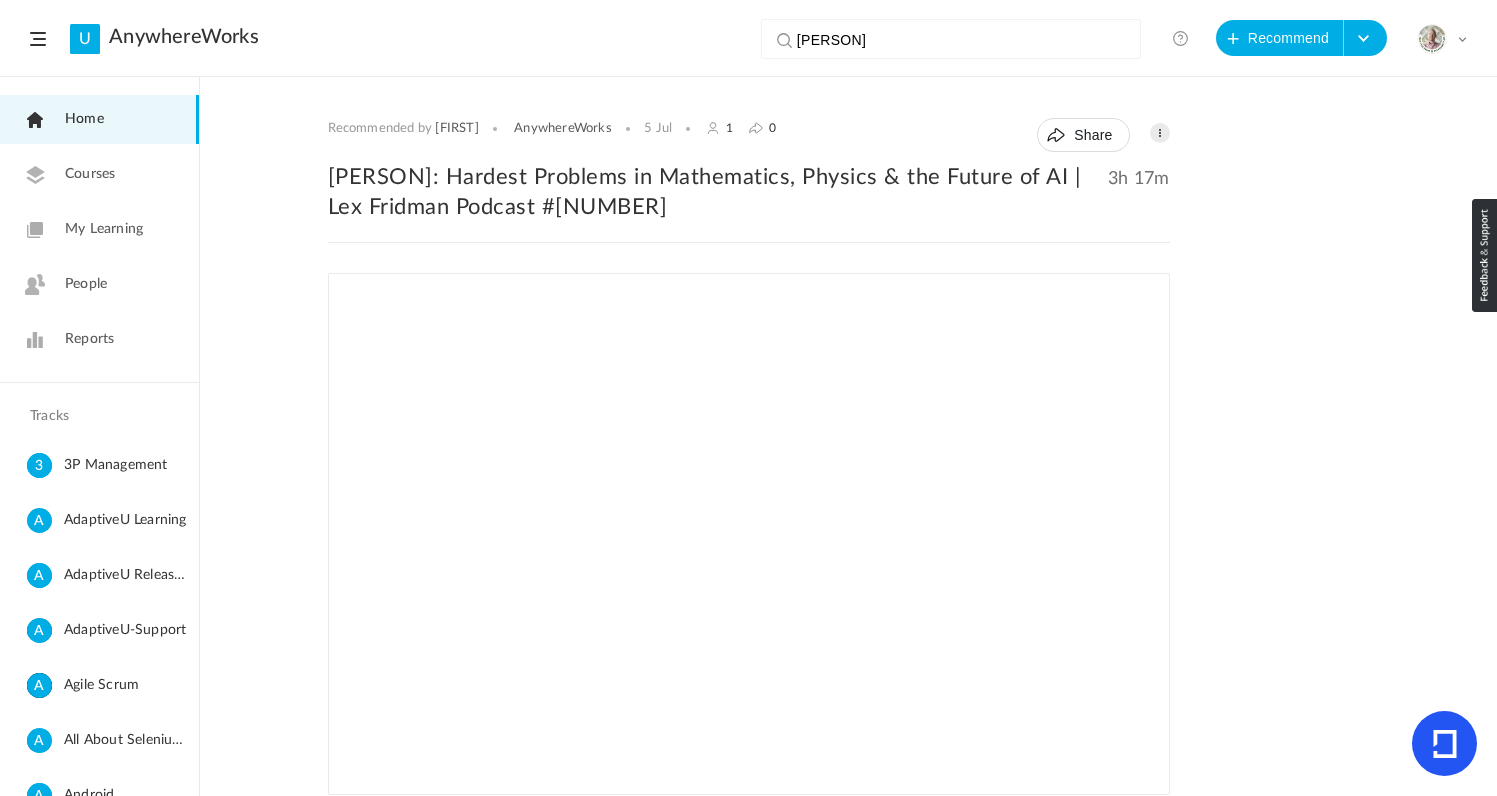 click on "[PERSON]" 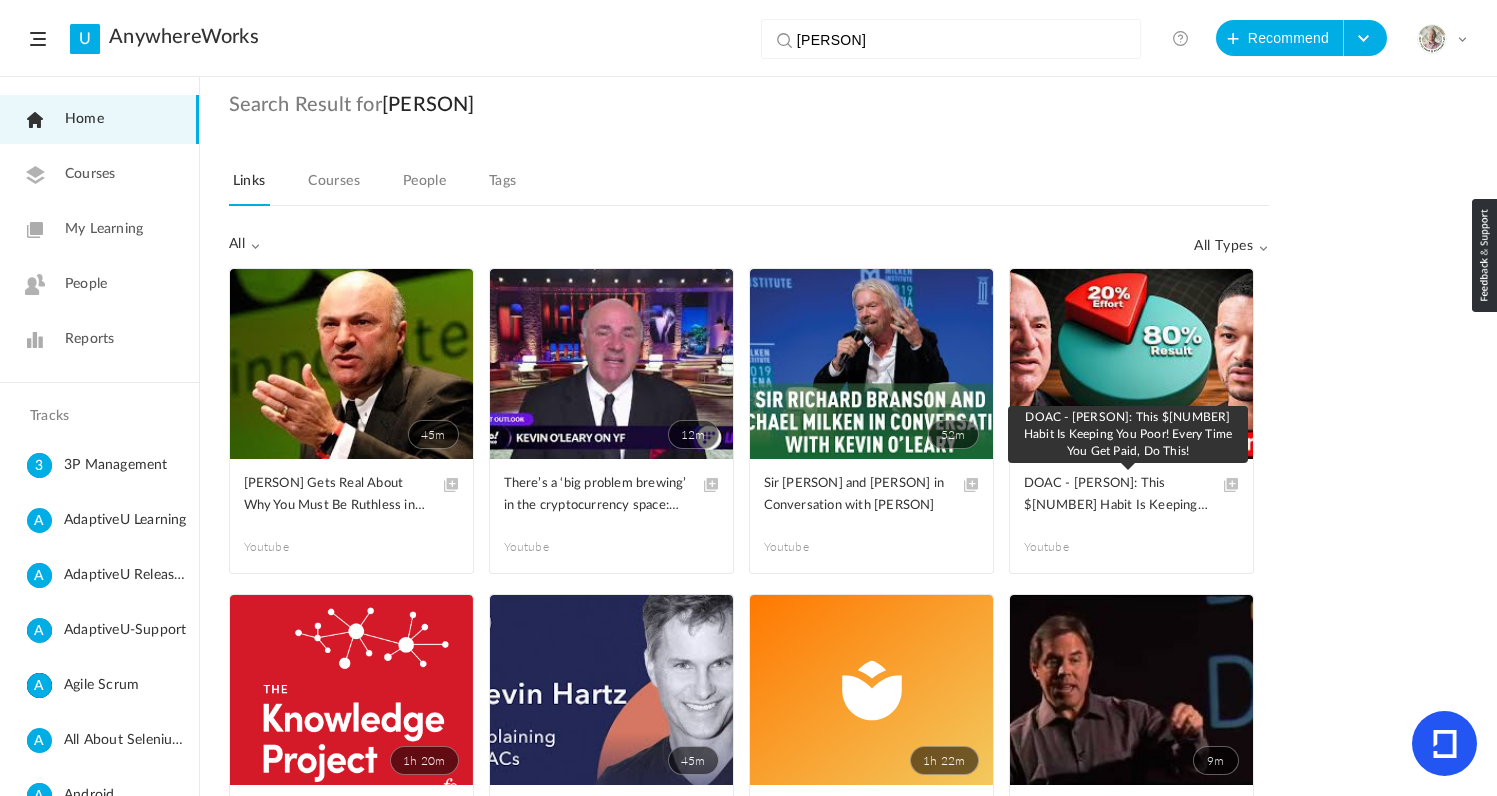 click on "DOAC - [PERSON]: This $[NUMBER] Habit Is Keeping You Poor! Every Time You Get Paid, Do This!" 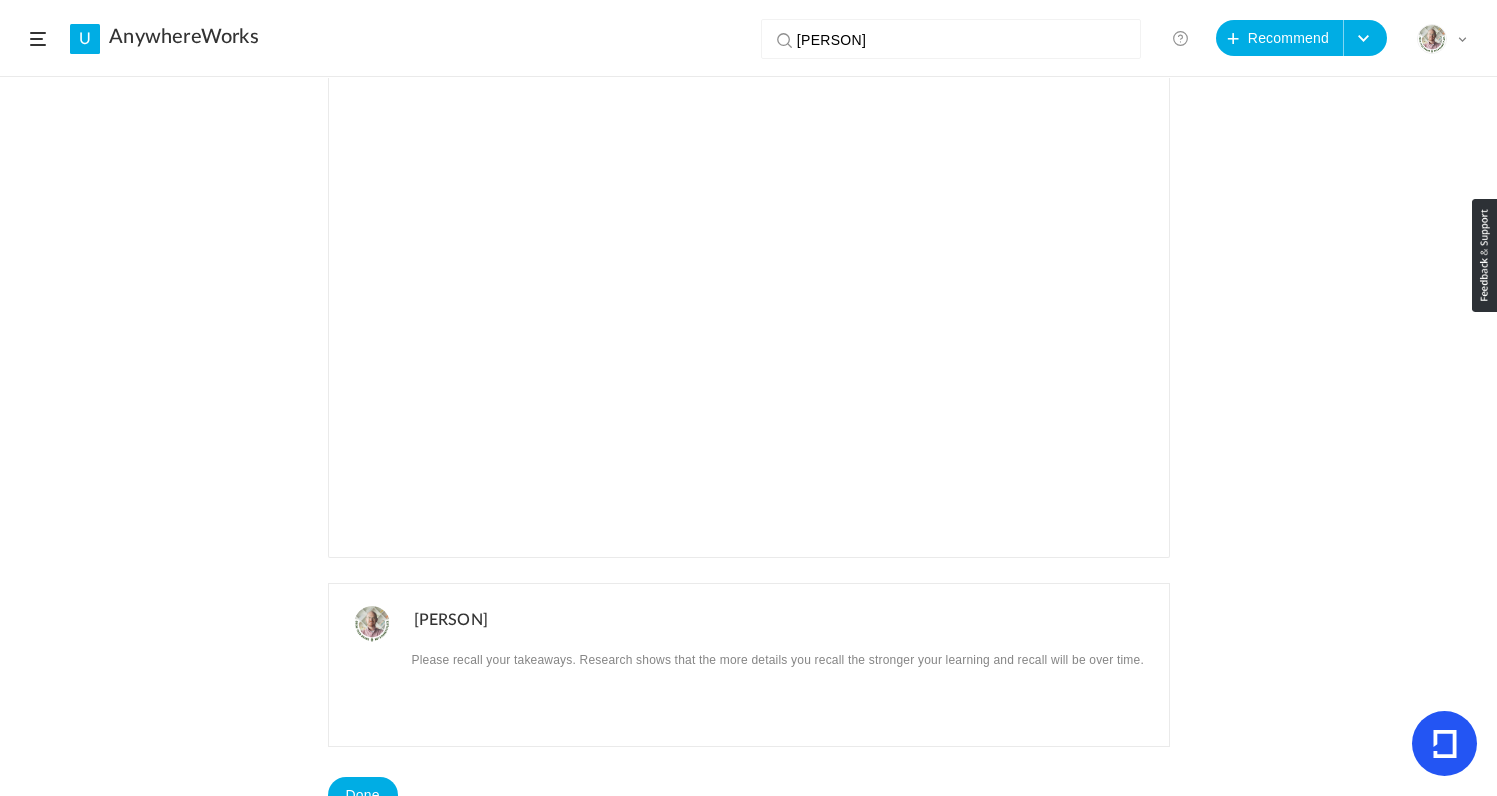scroll, scrollTop: 0, scrollLeft: 0, axis: both 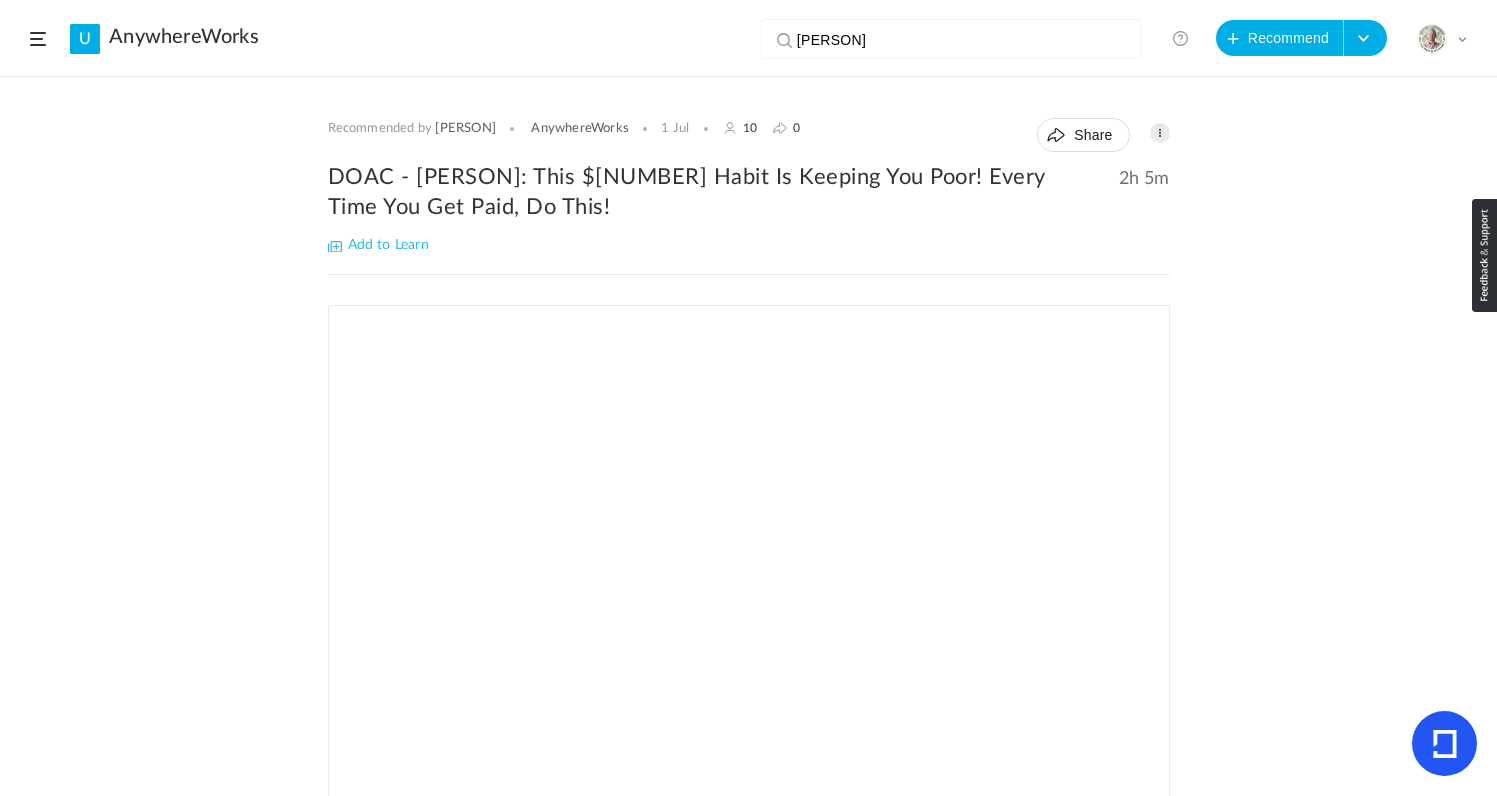 click on "DOAC - [PERSON]: This $[NUMBER] Habit Is Keeping You Poor! Every Time You Get Paid, Do This!" 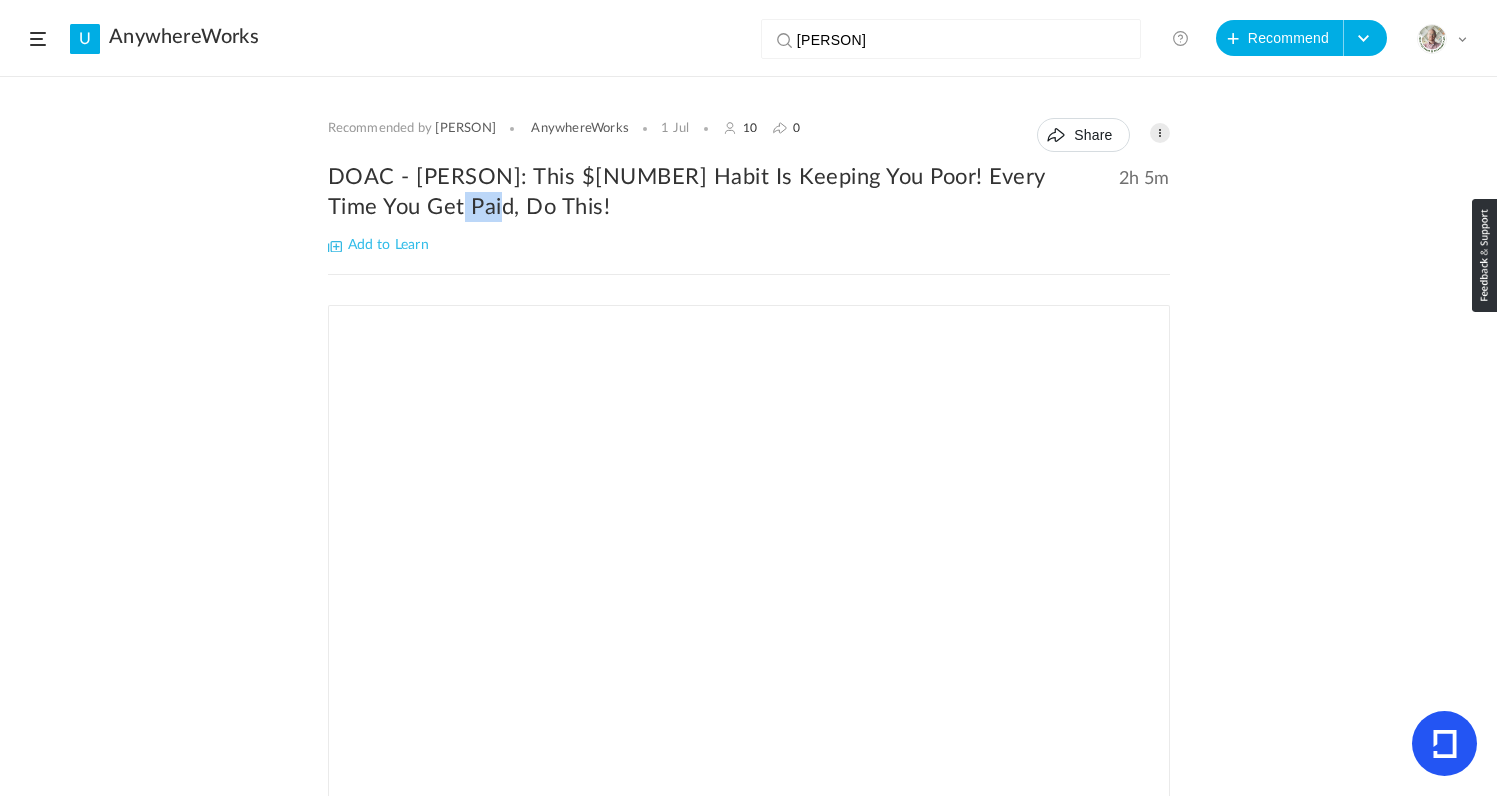 click on "DOAC - [PERSON]: This $[NUMBER] Habit Is Keeping You Poor! Every Time You Get Paid, Do This!" 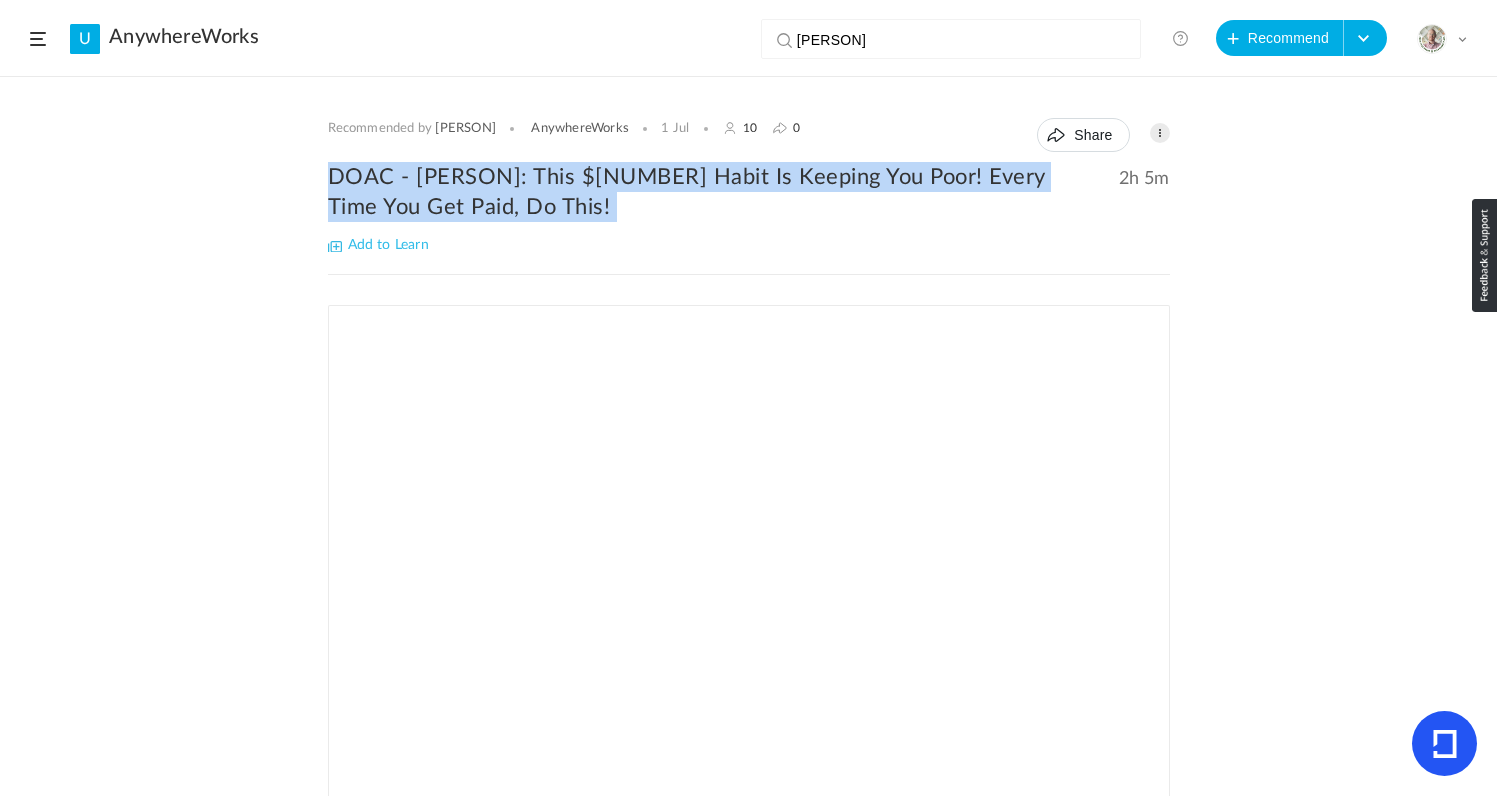 click on "DOAC - [PERSON]: This $[NUMBER] Habit Is Keeping You Poor! Every Time You Get Paid, Do This!" 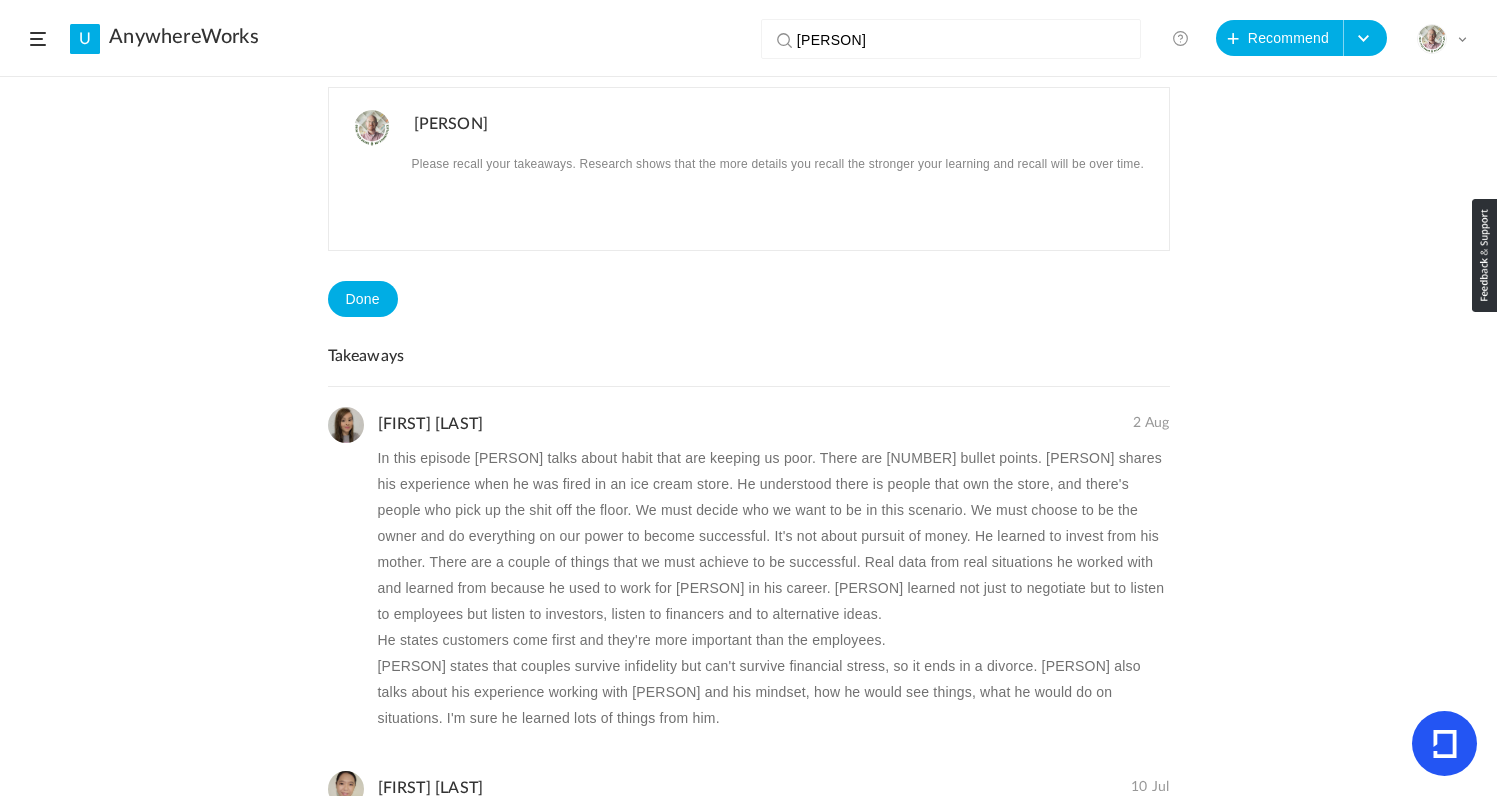 scroll, scrollTop: 834, scrollLeft: 0, axis: vertical 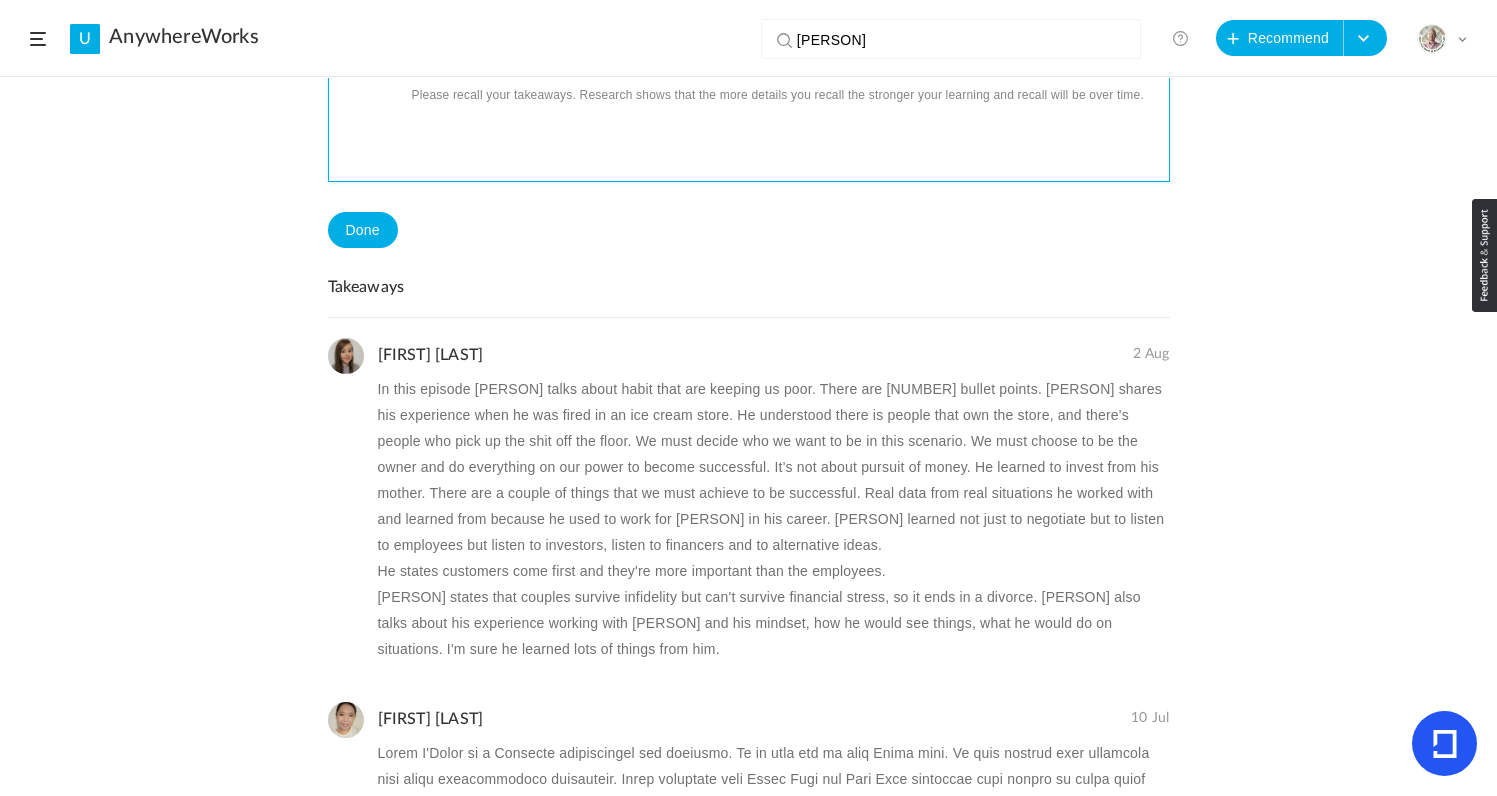 click 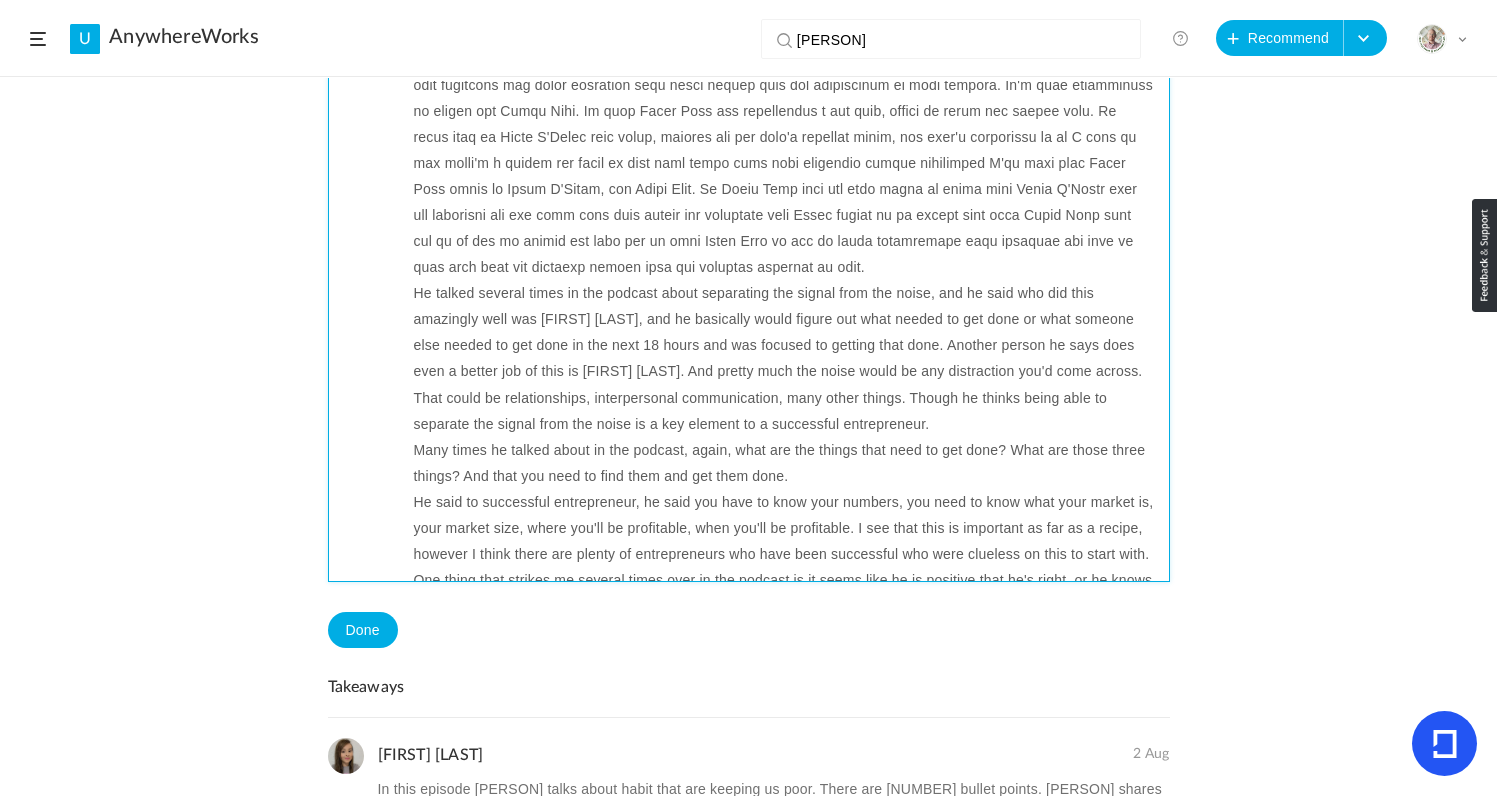 scroll, scrollTop: 0, scrollLeft: 0, axis: both 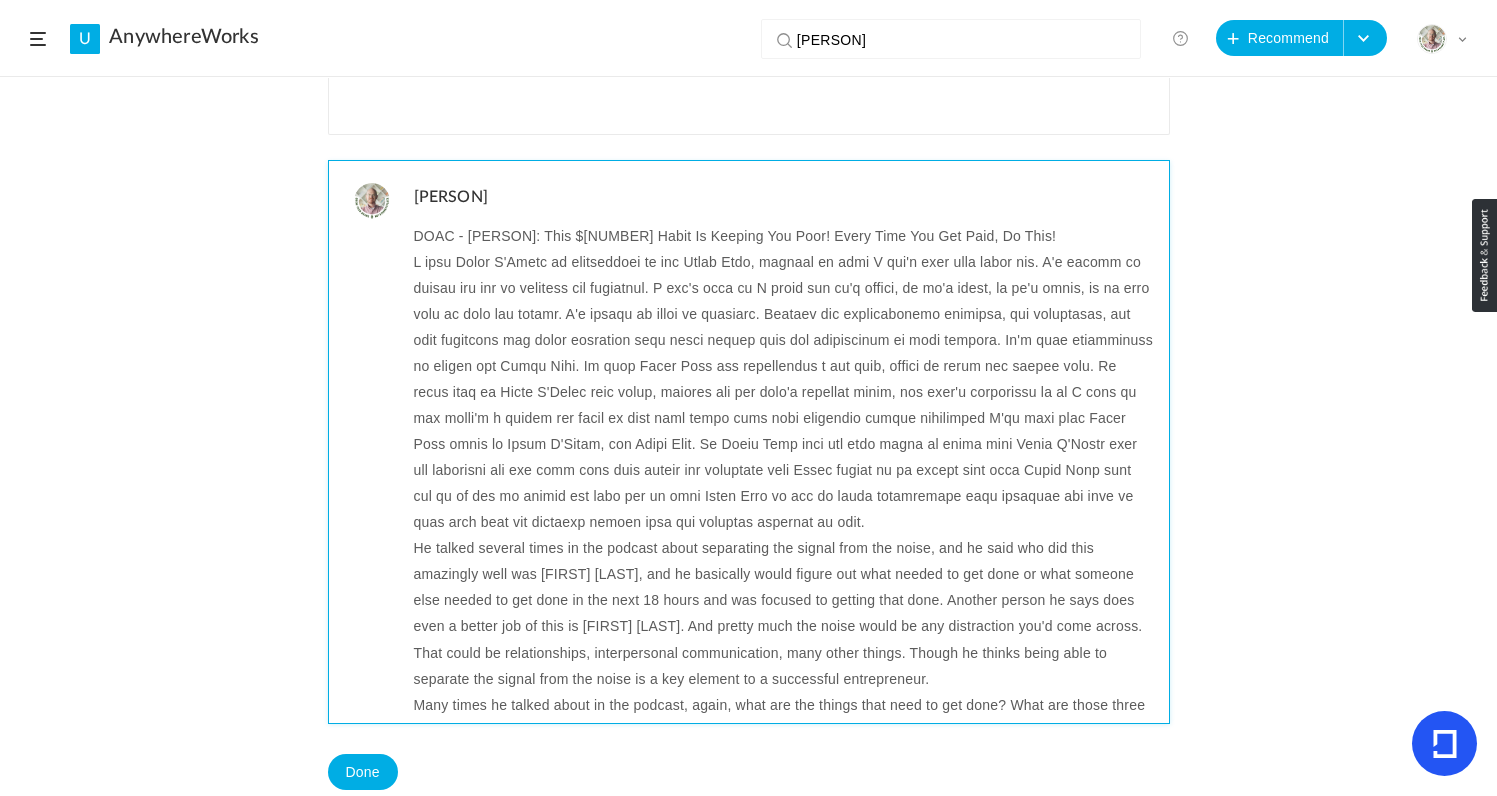click 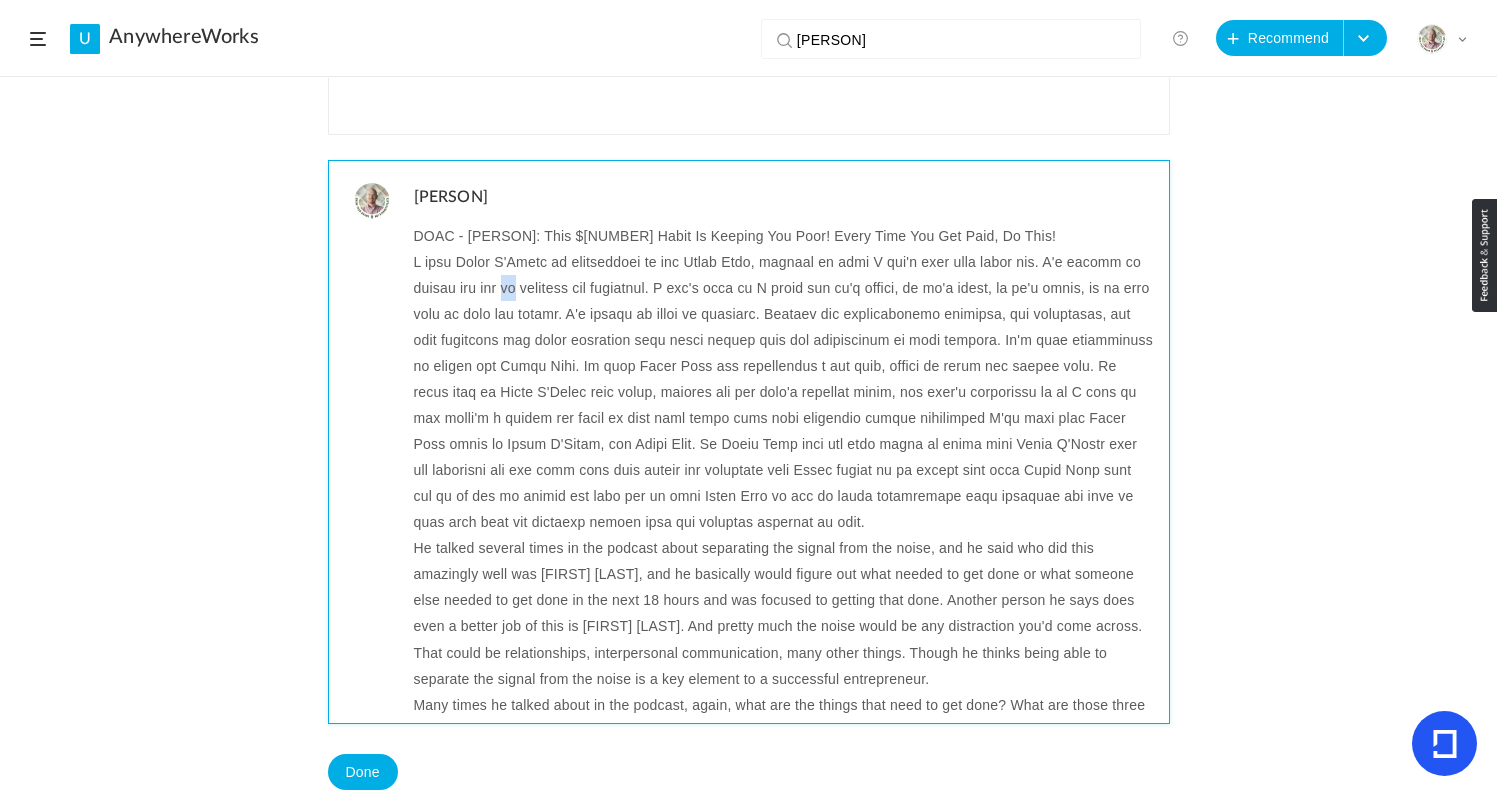 click 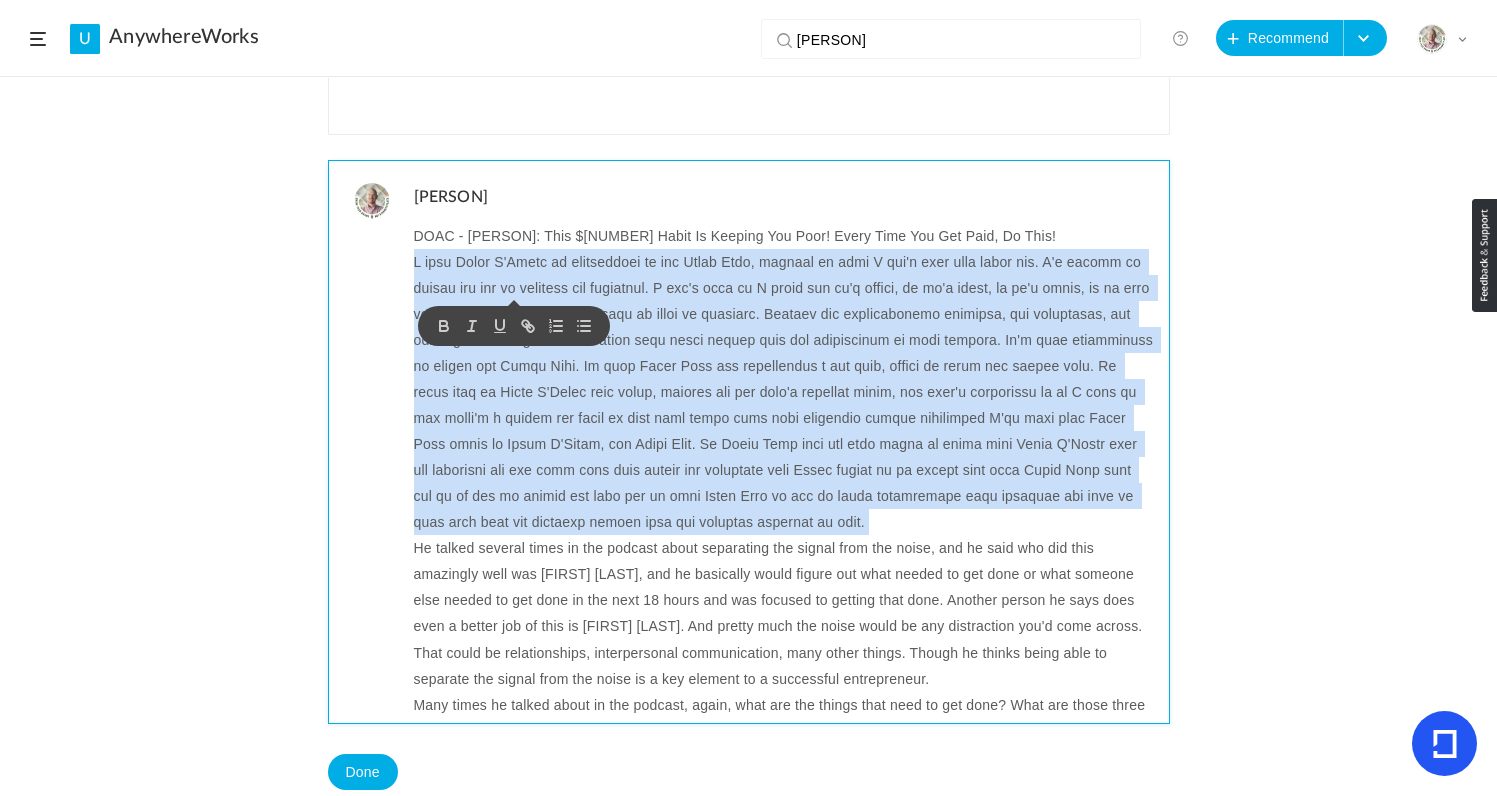 click 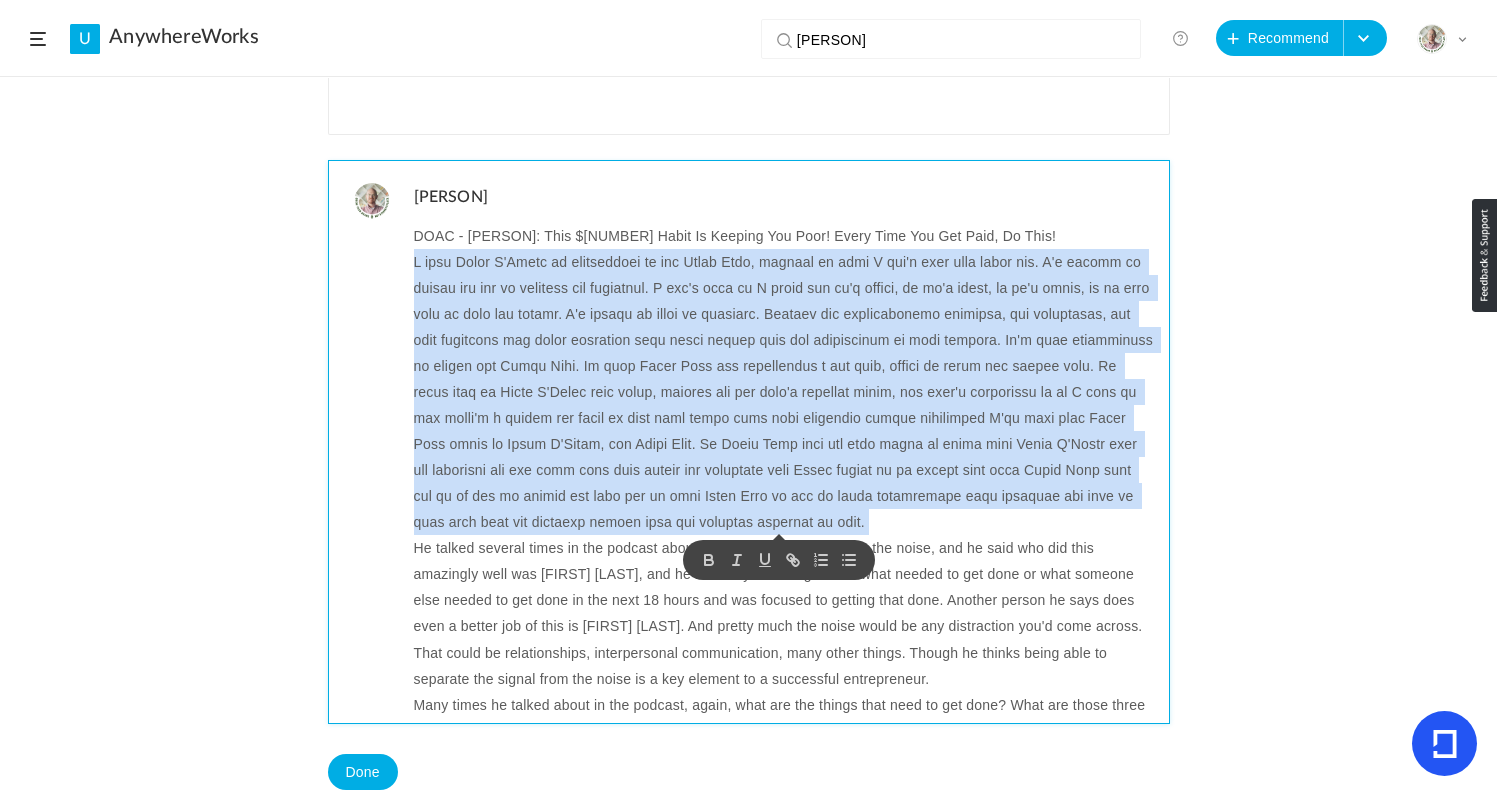 copy on "I know [PERSON] in association to the Shark Tank, outside of that I don't know much about him. I'm trying to figure out how to describe the interview. I don't know if I would say he's abrupt, or he's sharp, or he's harsh, or he says what he says for impact. I'm trying to piece it together. However his communication patterns, his confidence, and many variables are quite different than other people that are interviewed on this podcast. It's also interesting he worked for [PERSON]. He said [PERSON] was effectively a big jerk, though he would get things done. He would yell at [PERSON] many times, thought the guy wasn't remotely happy, and what's noteworthy is if I were to say there's a person who would be like this based upon this interview versus interviews I've seen with [PERSON] would be [PERSON], not [PERSON]. As [PERSON] over and over again he would tell [PERSON] that the customers did not know what they wanted and basically that [PERSON] needed to do pretty much what [PERSON]..." 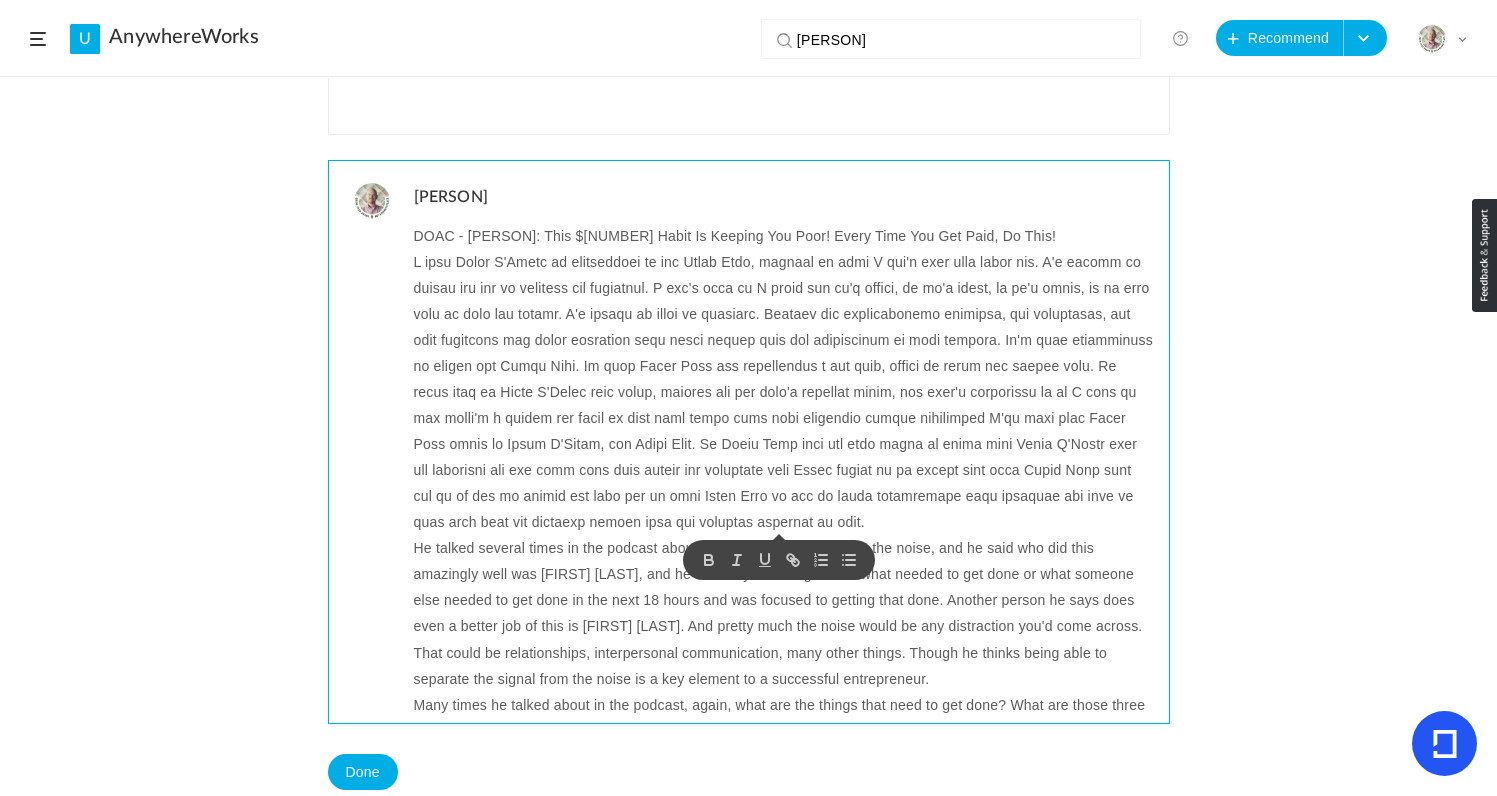 click on "He talked several times in the podcast about separating the signal from the noise, and he said who did this amazingly well was [FIRST] [LAST], and he basically would figure out what needed to get done or what someone else needed to get done in the next 18 hours and was focused to getting that done. Another person he says does even a better job of this is [FIRST] [LAST]. And pretty much the noise would be any distraction you'd come across. That could be relationships, interpersonal communication, many other things. Though he thinks being able to separate the signal from the noise is a key element to a successful entrepreneur." 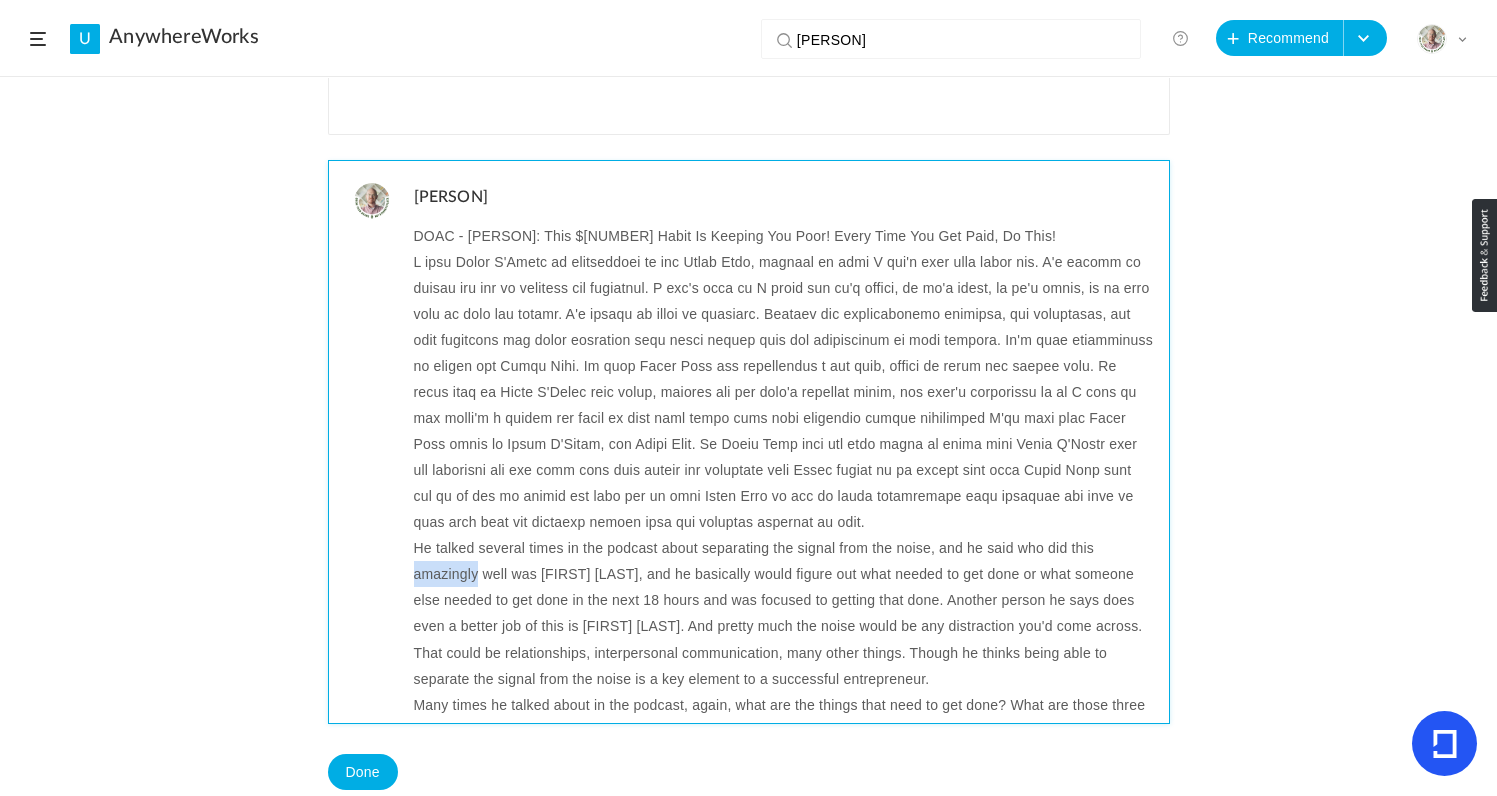 click on "He talked several times in the podcast about separating the signal from the noise, and he said who did this amazingly well was [FIRST] [LAST], and he basically would figure out what needed to get done or what someone else needed to get done in the next 18 hours and was focused to getting that done. Another person he says does even a better job of this is [FIRST] [LAST]. And pretty much the noise would be any distraction you'd come across. That could be relationships, interpersonal communication, many other things. Though he thinks being able to separate the signal from the noise is a key element to a successful entrepreneur." 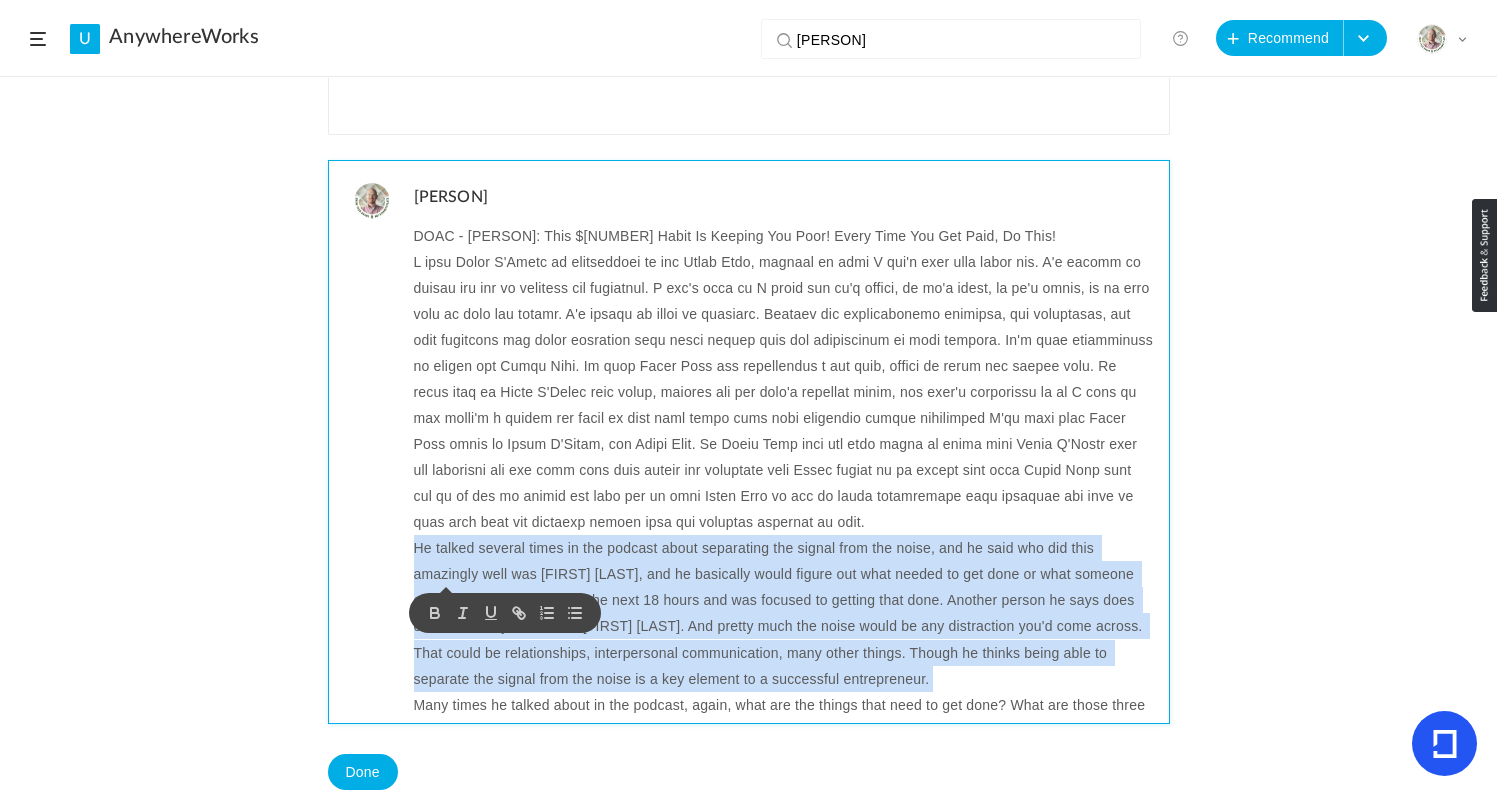 click on "He talked several times in the podcast about separating the signal from the noise, and he said who did this amazingly well was [FIRST] [LAST], and he basically would figure out what needed to get done or what someone else needed to get done in the next 18 hours and was focused to getting that done. Another person he says does even a better job of this is [FIRST] [LAST]. And pretty much the noise would be any distraction you'd come across. That could be relationships, interpersonal communication, many other things. Though he thinks being able to separate the signal from the noise is a key element to a successful entrepreneur." 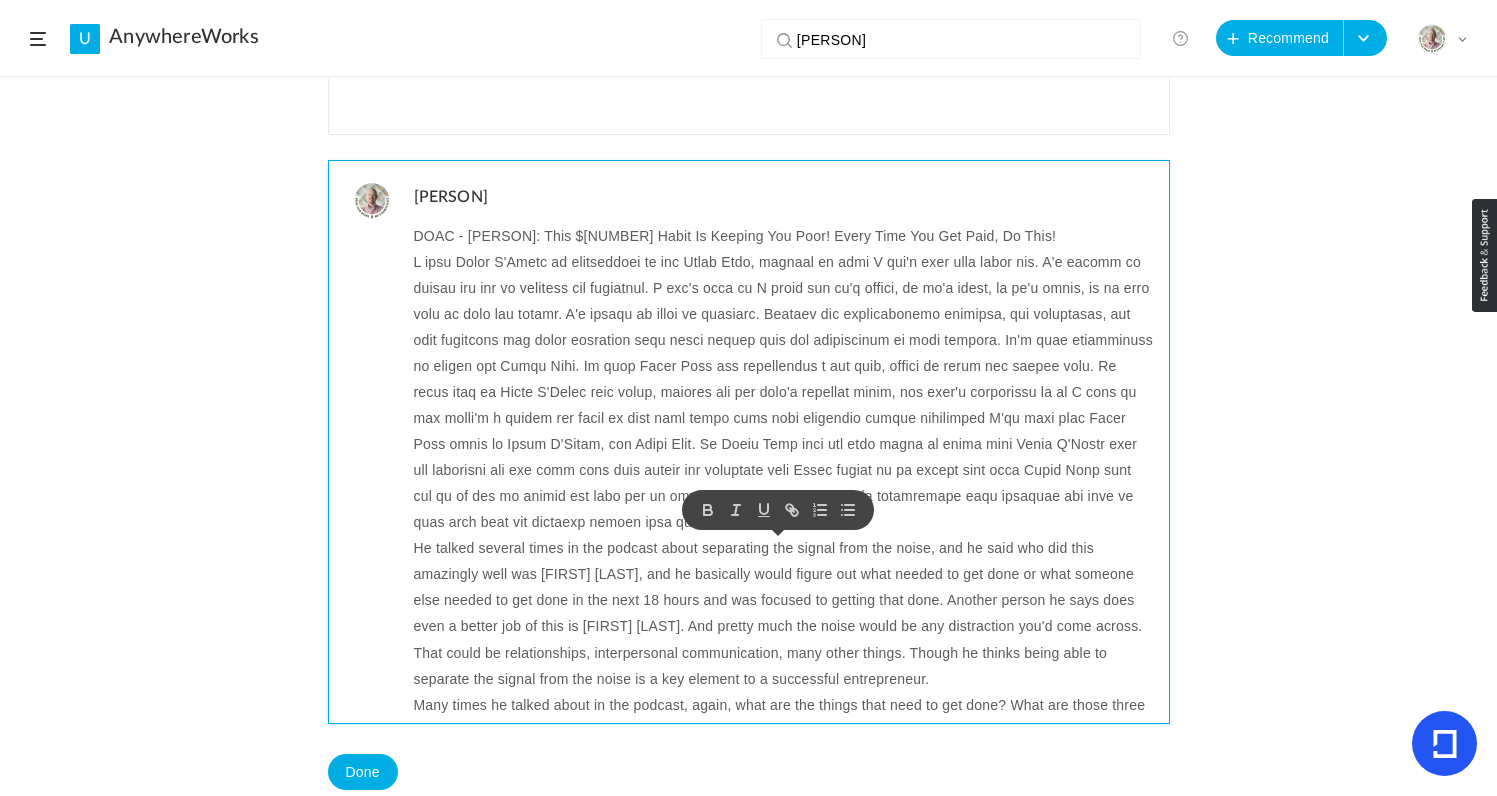 click 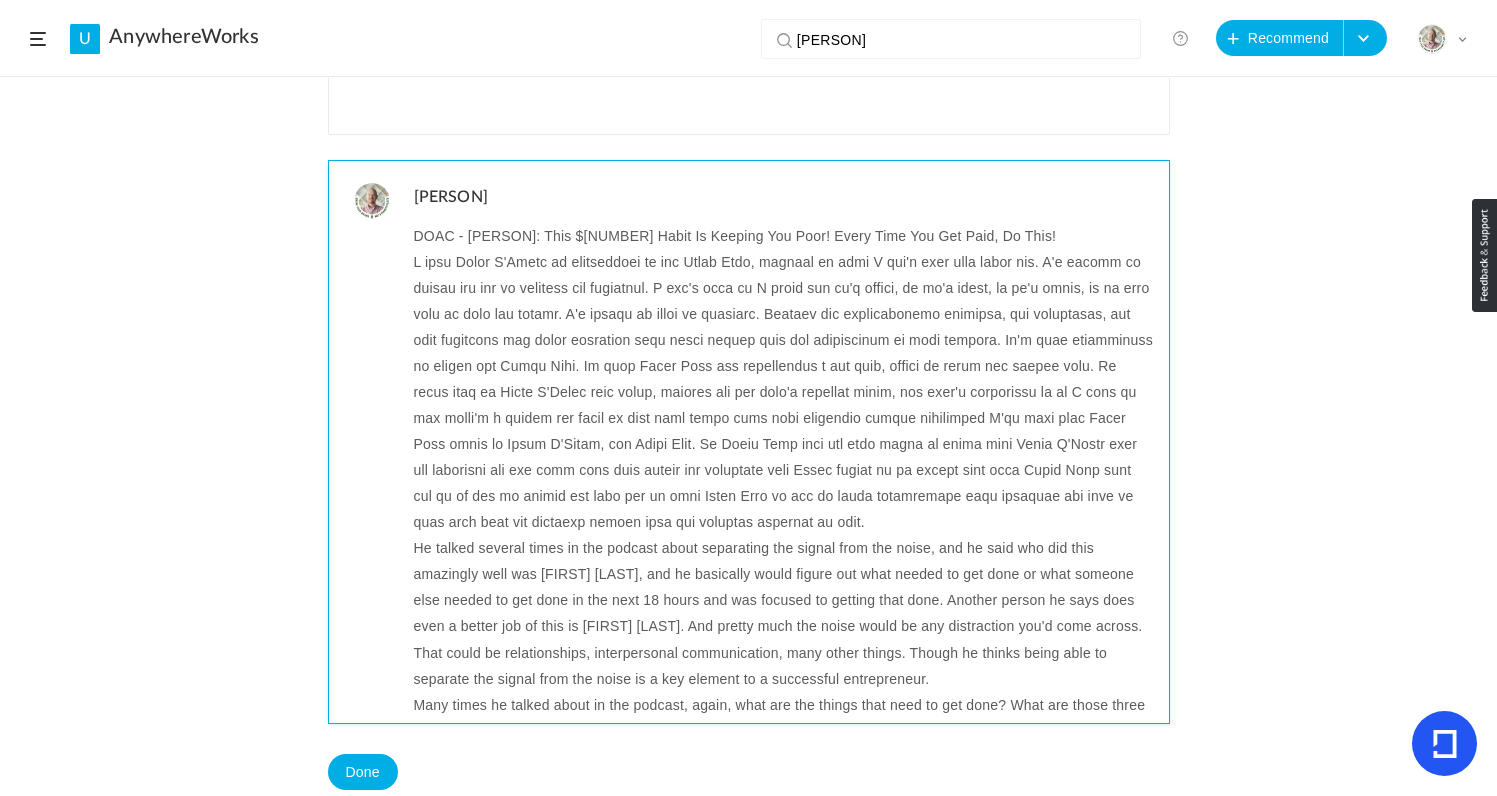 click 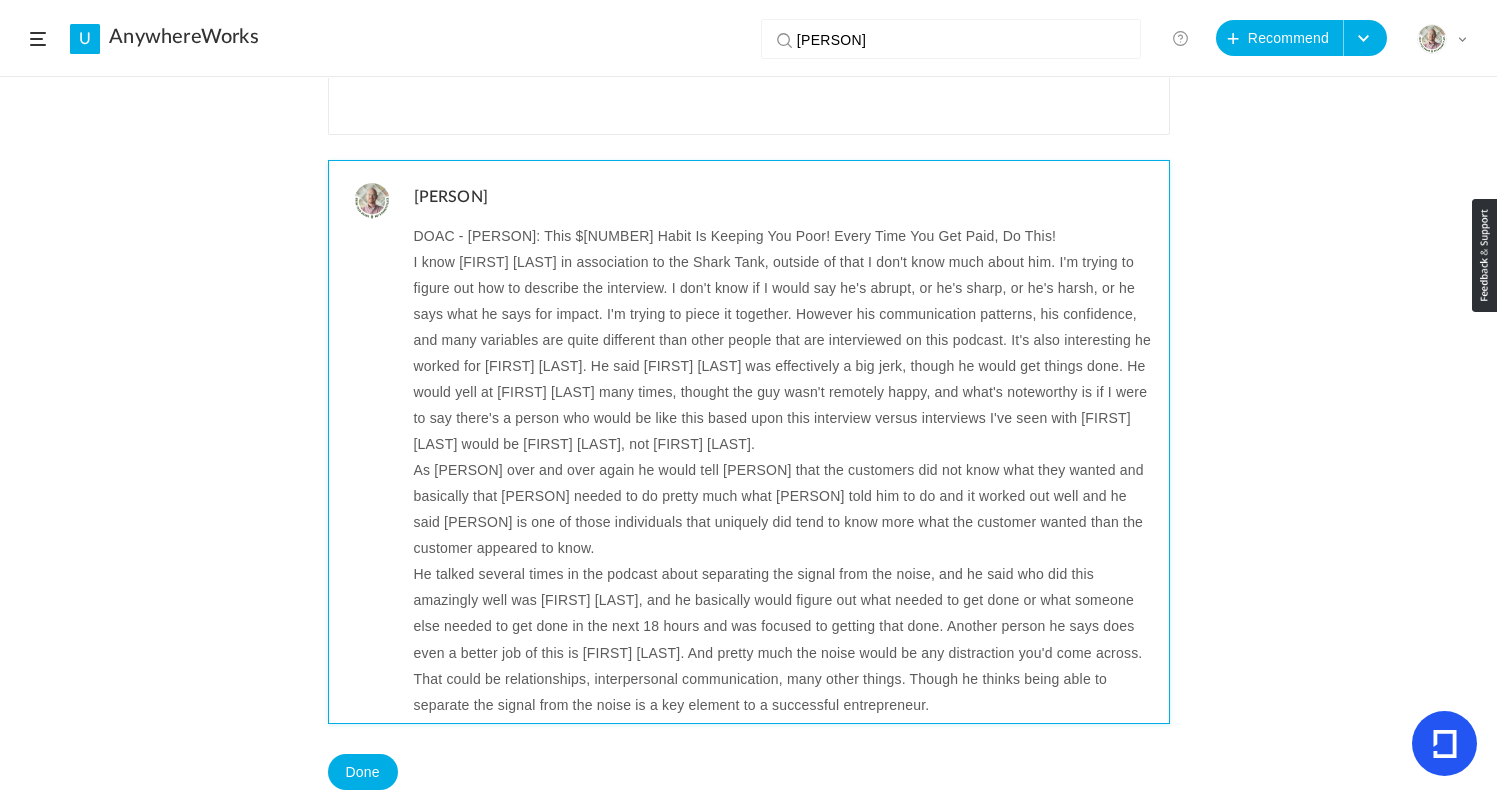 type 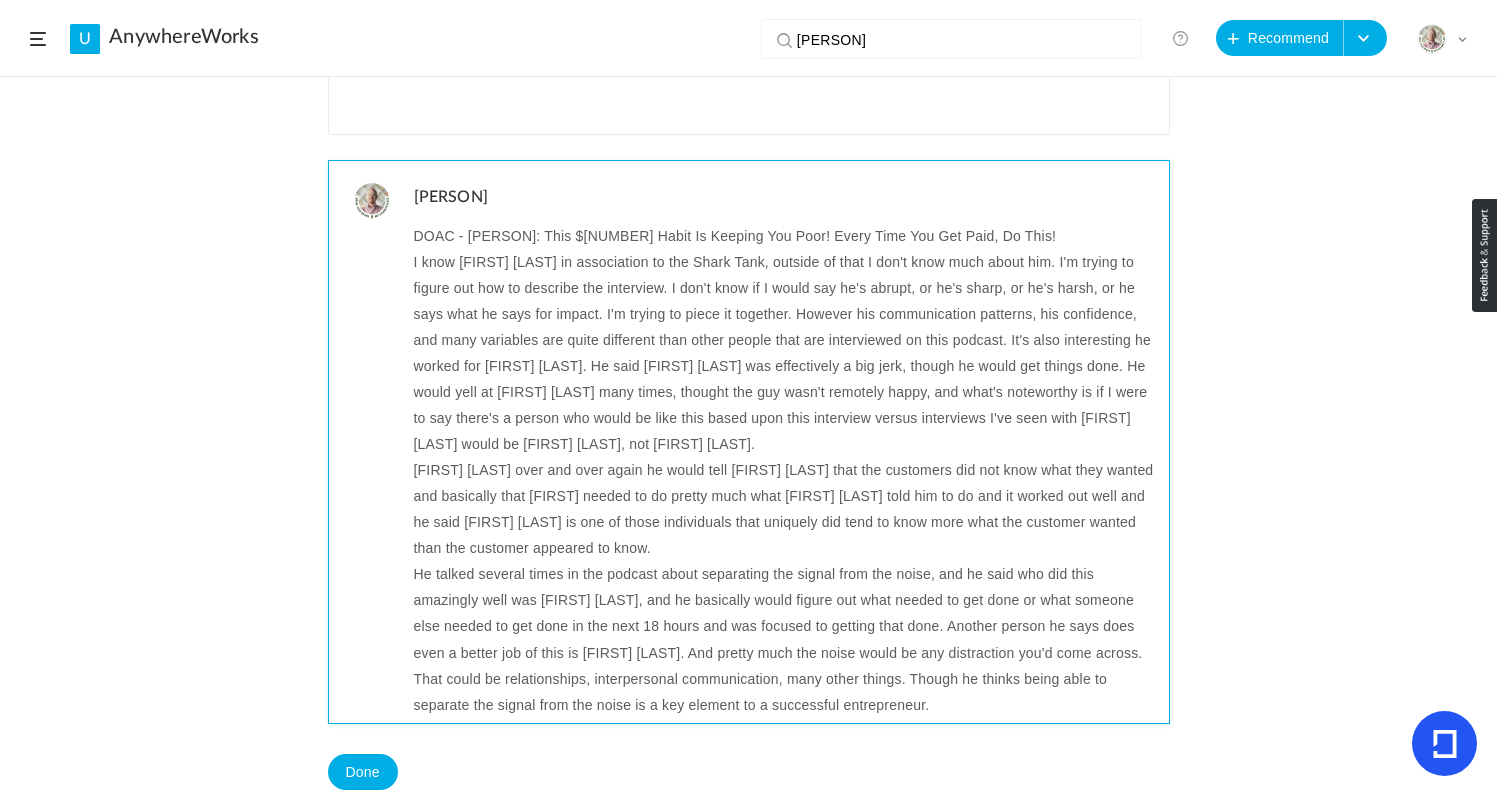 click on "He talked several times in the podcast about separating the signal from the noise, and he said who did this amazingly well was [FIRST] [LAST], and he basically would figure out what needed to get done or what someone else needed to get done in the next 18 hours and was focused to getting that done. Another person he says does even a better job of this is [FIRST] [LAST]. And pretty much the noise would be any distraction you'd come across. That could be relationships, interpersonal communication, many other things. Though he thinks being able to separate the signal from the noise is a key element to a successful entrepreneur." 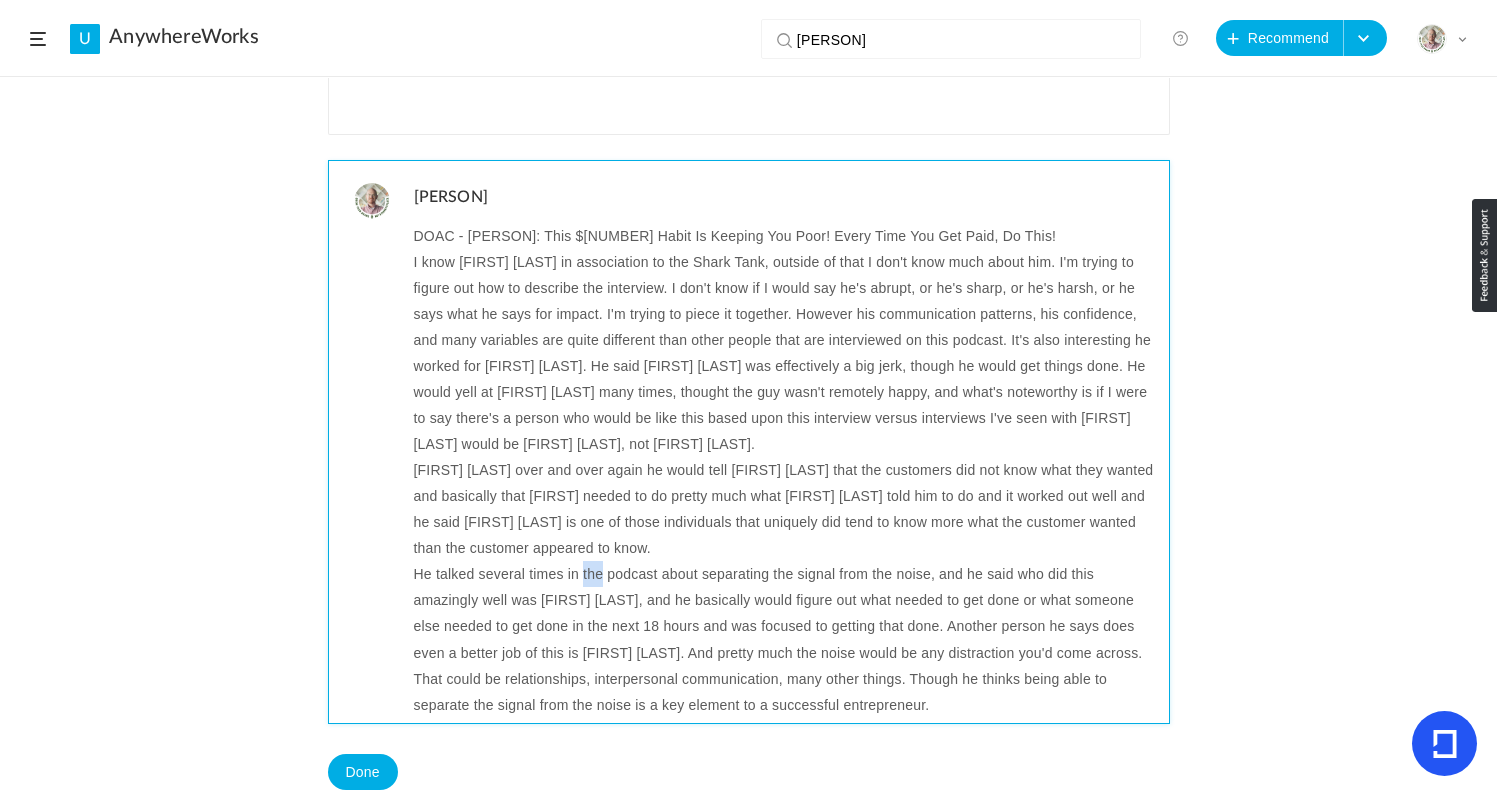 click on "He talked several times in the podcast about separating the signal from the noise, and he said who did this amazingly well was [FIRST] [LAST], and he basically would figure out what needed to get done or what someone else needed to get done in the next 18 hours and was focused to getting that done. Another person he says does even a better job of this is [FIRST] [LAST]. And pretty much the noise would be any distraction you'd come across. That could be relationships, interpersonal communication, many other things. Though he thinks being able to separate the signal from the noise is a key element to a successful entrepreneur." 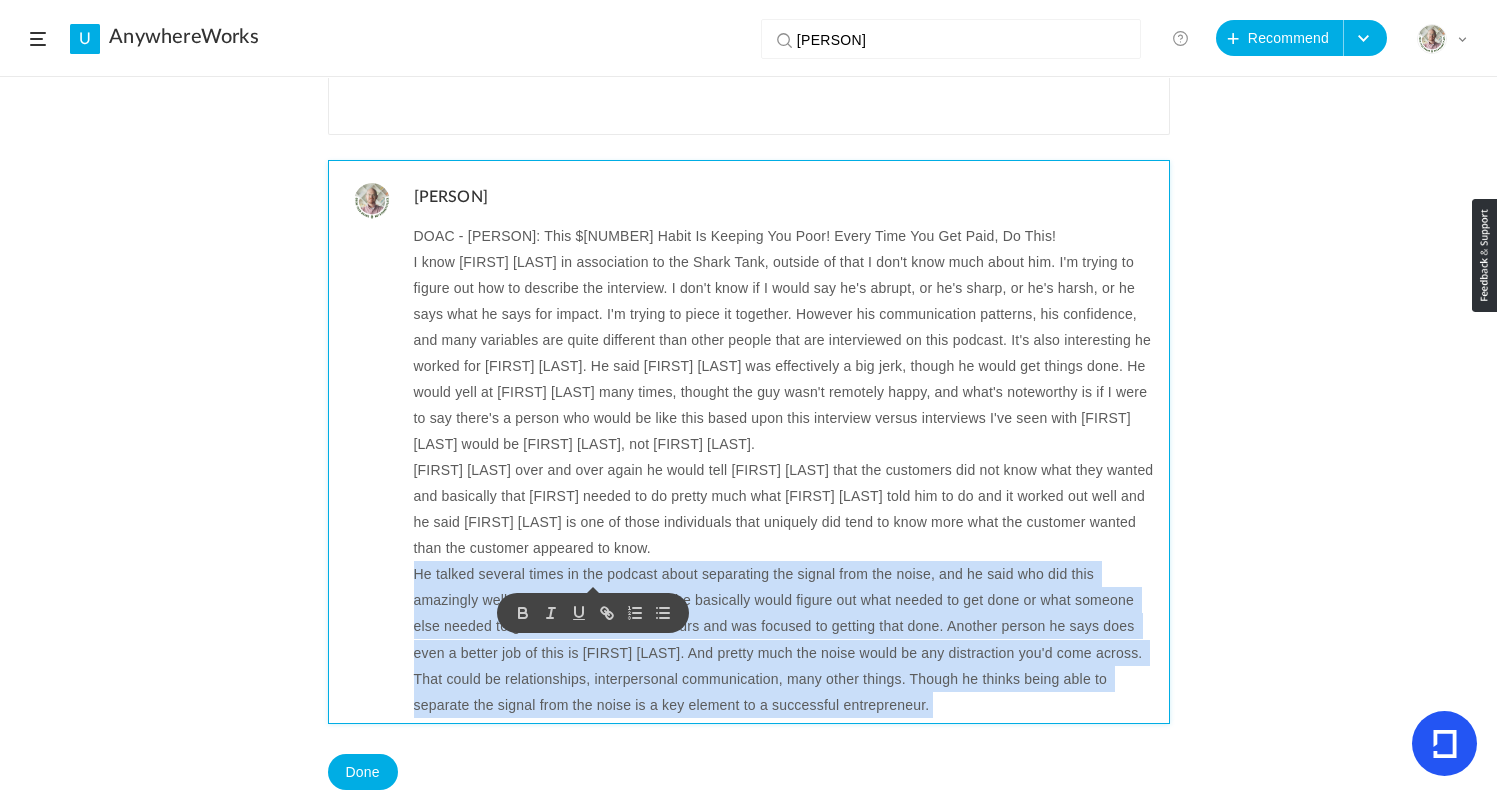 click on "He talked several times in the podcast about separating the signal from the noise, and he said who did this amazingly well was [FIRST] [LAST], and he basically would figure out what needed to get done or what someone else needed to get done in the next 18 hours and was focused to getting that done. Another person he says does even a better job of this is [FIRST] [LAST]. And pretty much the noise would be any distraction you'd come across. That could be relationships, interpersonal communication, many other things. Though he thinks being able to separate the signal from the noise is a key element to a successful entrepreneur." 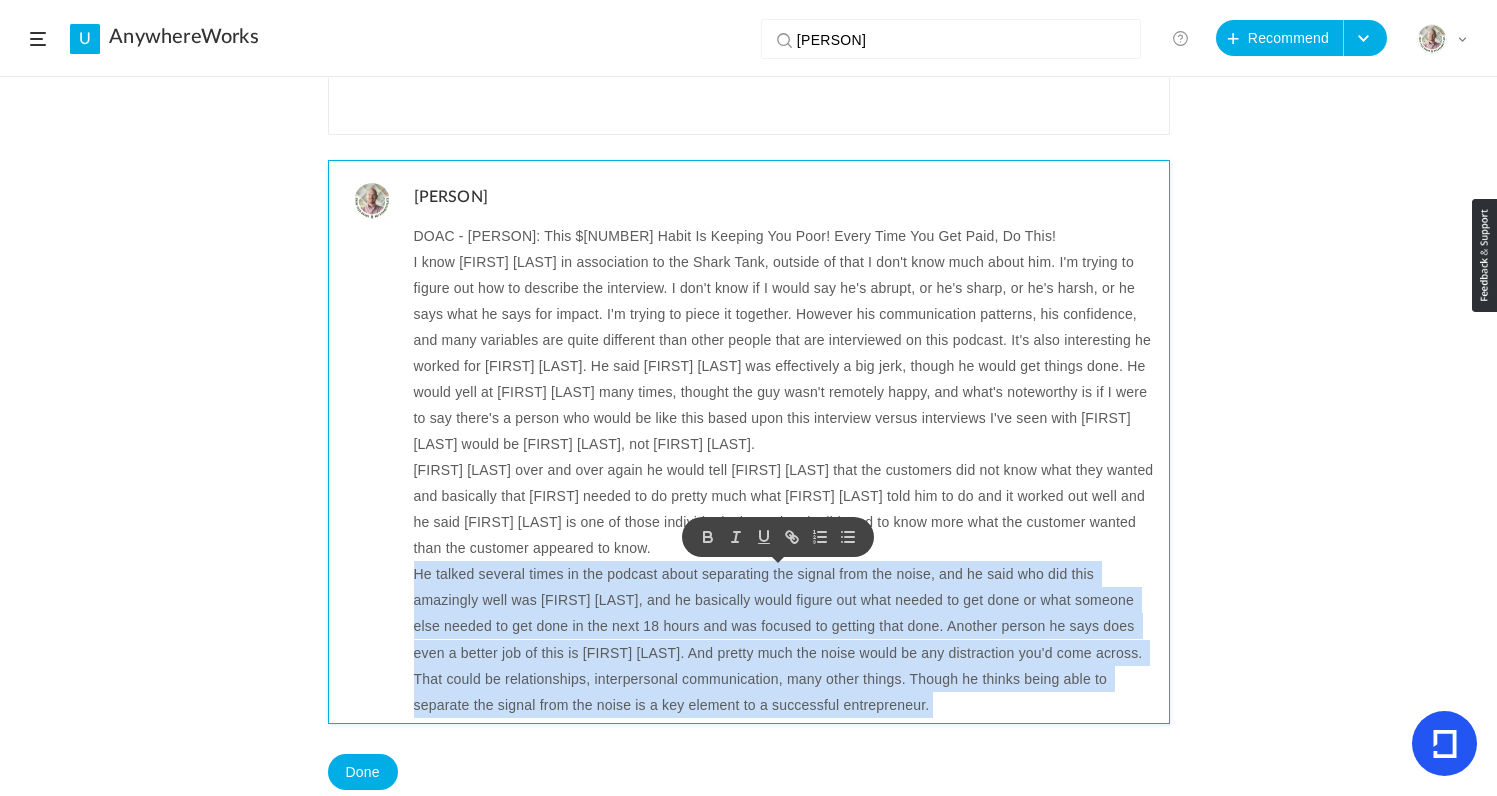 copy on "He talked several times in the podcast about separating the signal from the noise, and he said who did this amazingly well was [FIRST] [LAST], and he basically would figure out what needed to get done or what someone else needed to get done in the next 18 hours and was focused to getting that done. Another person he says does even a better job of this is [FIRST] [LAST]. And pretty much the noise would be any distraction you'd come across. That could be relationships, interpersonal communication, many other things. Though he thinks being able to separate the signal from the noise is a key element to a successful entrepreneur." 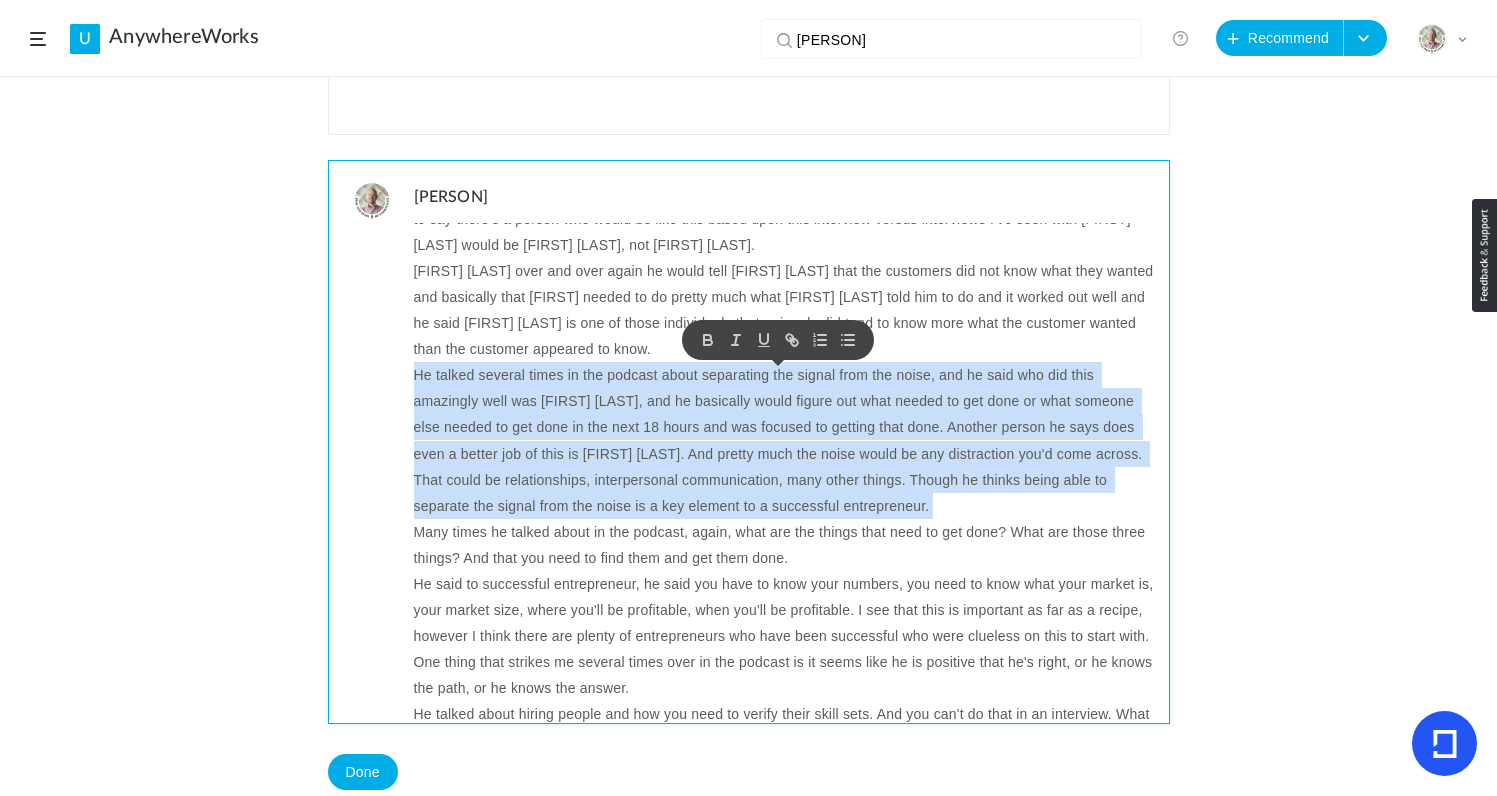 scroll, scrollTop: 201, scrollLeft: 0, axis: vertical 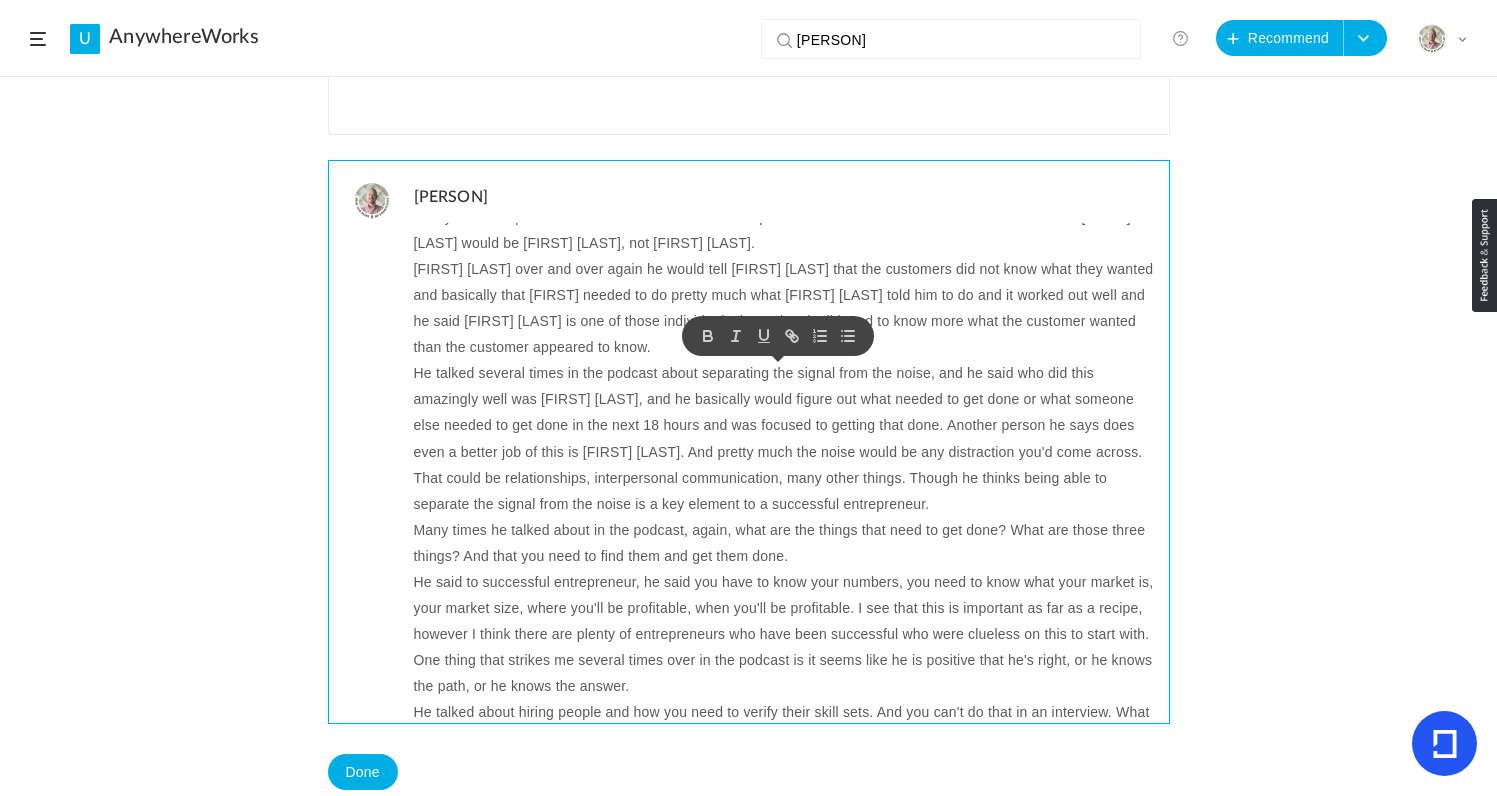 click on "Many times he talked about in the podcast, again, what are the things that need to get done? What are those three things? And that you need to find them and get them done." 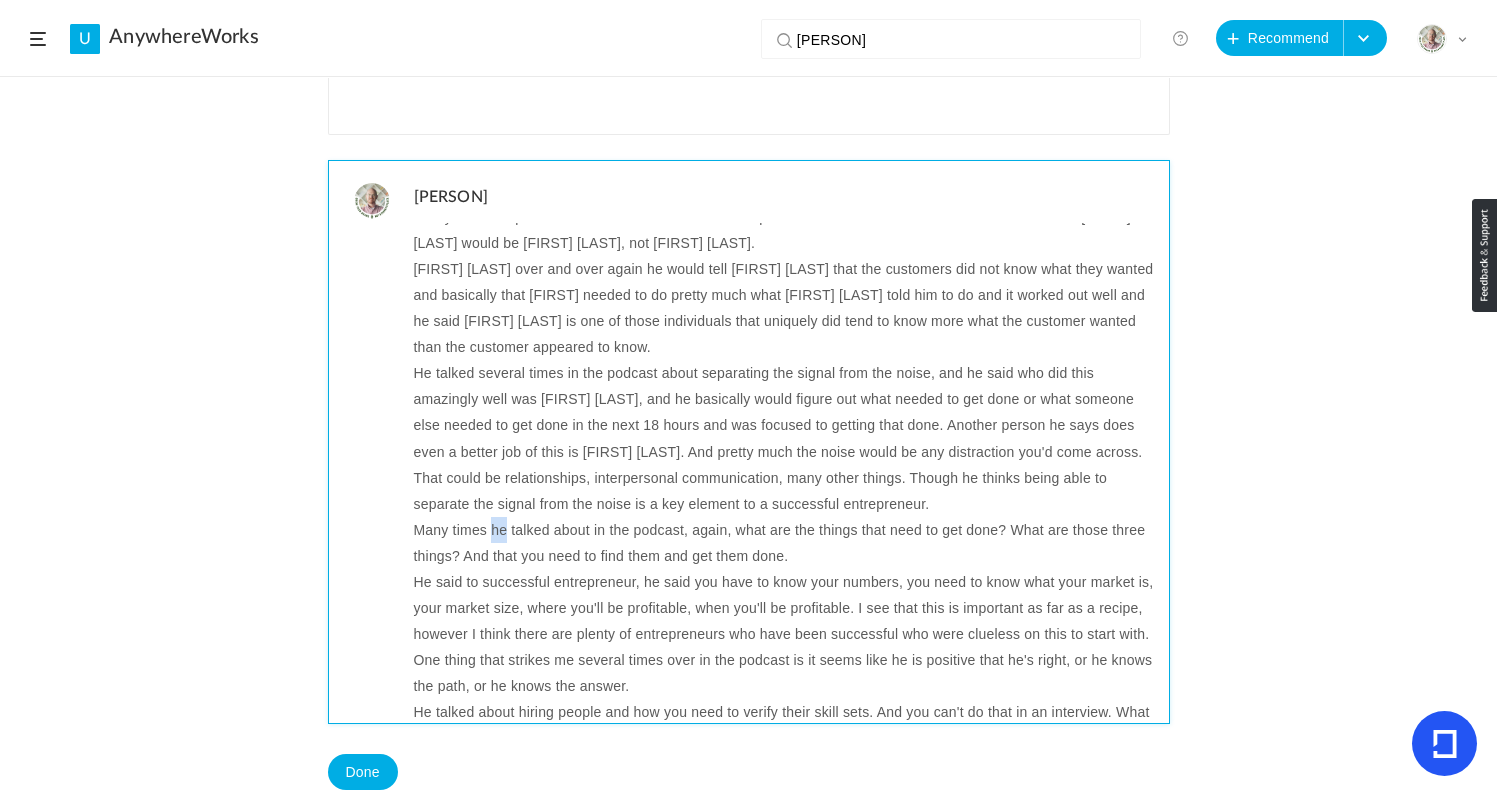 click on "Many times he talked about in the podcast, again, what are the things that need to get done? What are those three things? And that you need to find them and get them done." 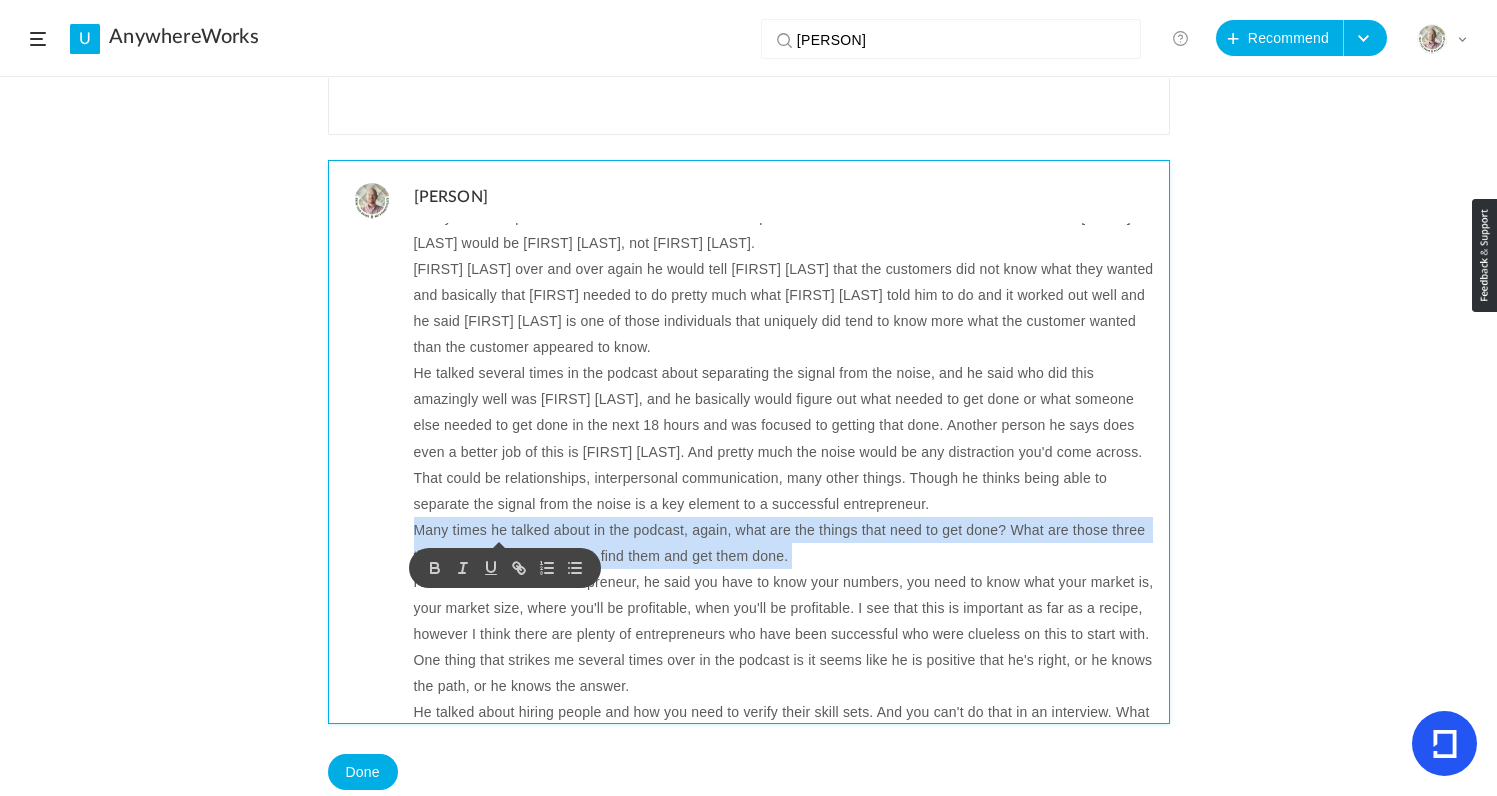 click on "Many times he talked about in the podcast, again, what are the things that need to get done? What are those three things? And that you need to find them and get them done." 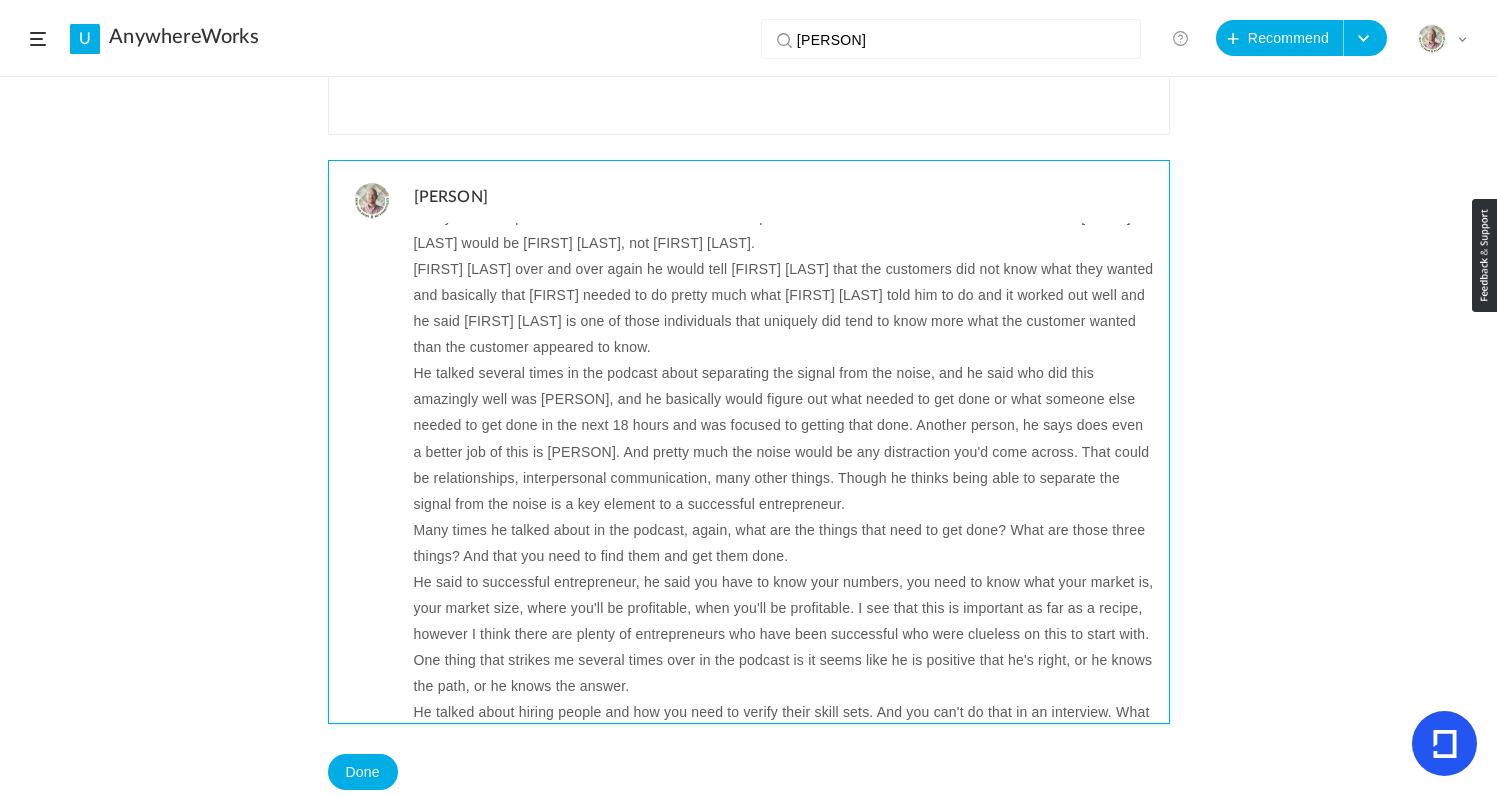 click on "Many times he talked about in the podcast, again, what are the things that need to get done? What are those three things? And that you need to find them and get them done." 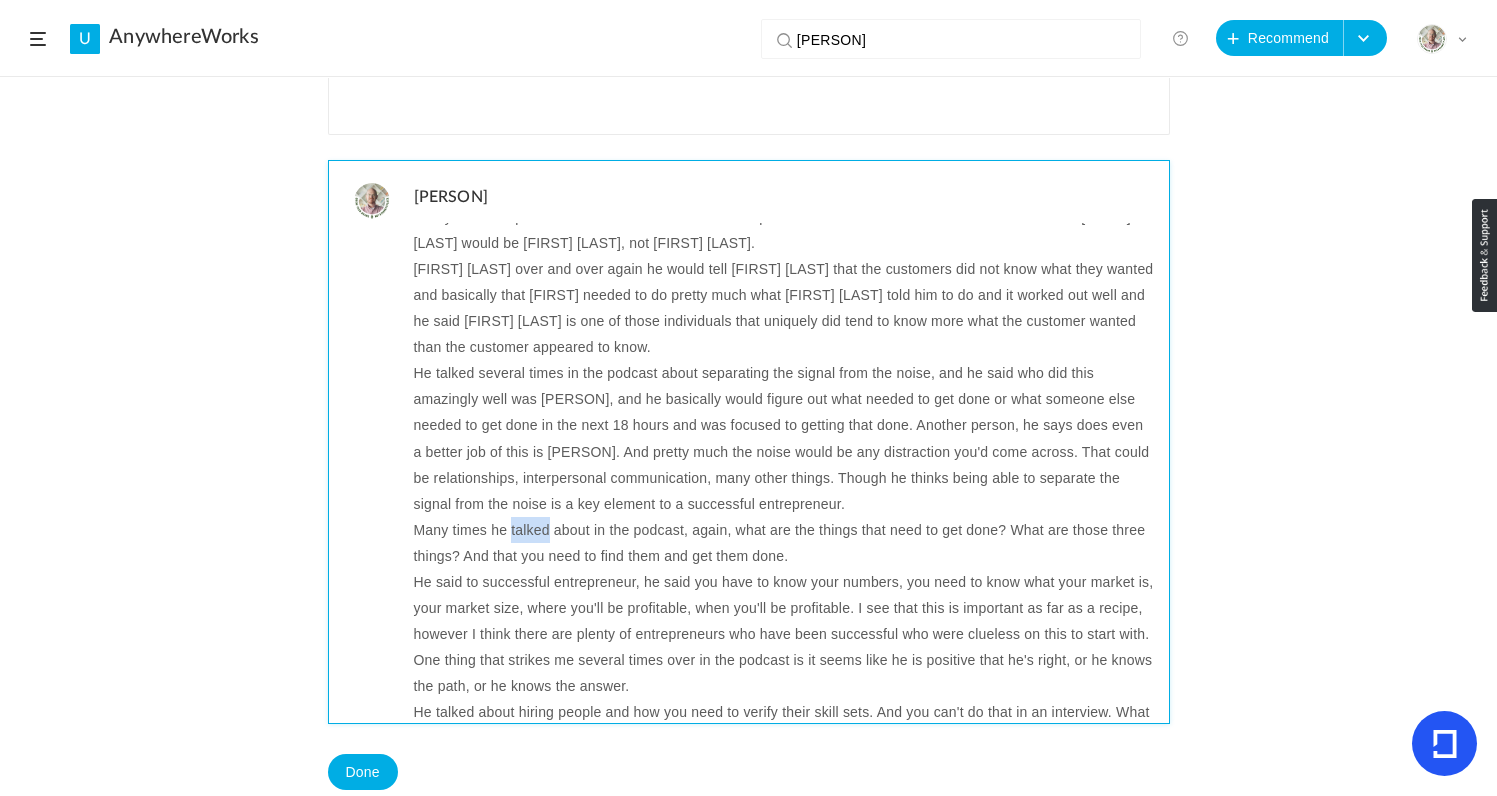 click on "Many times he talked about in the podcast, again, what are the things that need to get done? What are those three things? And that you need to find them and get them done." 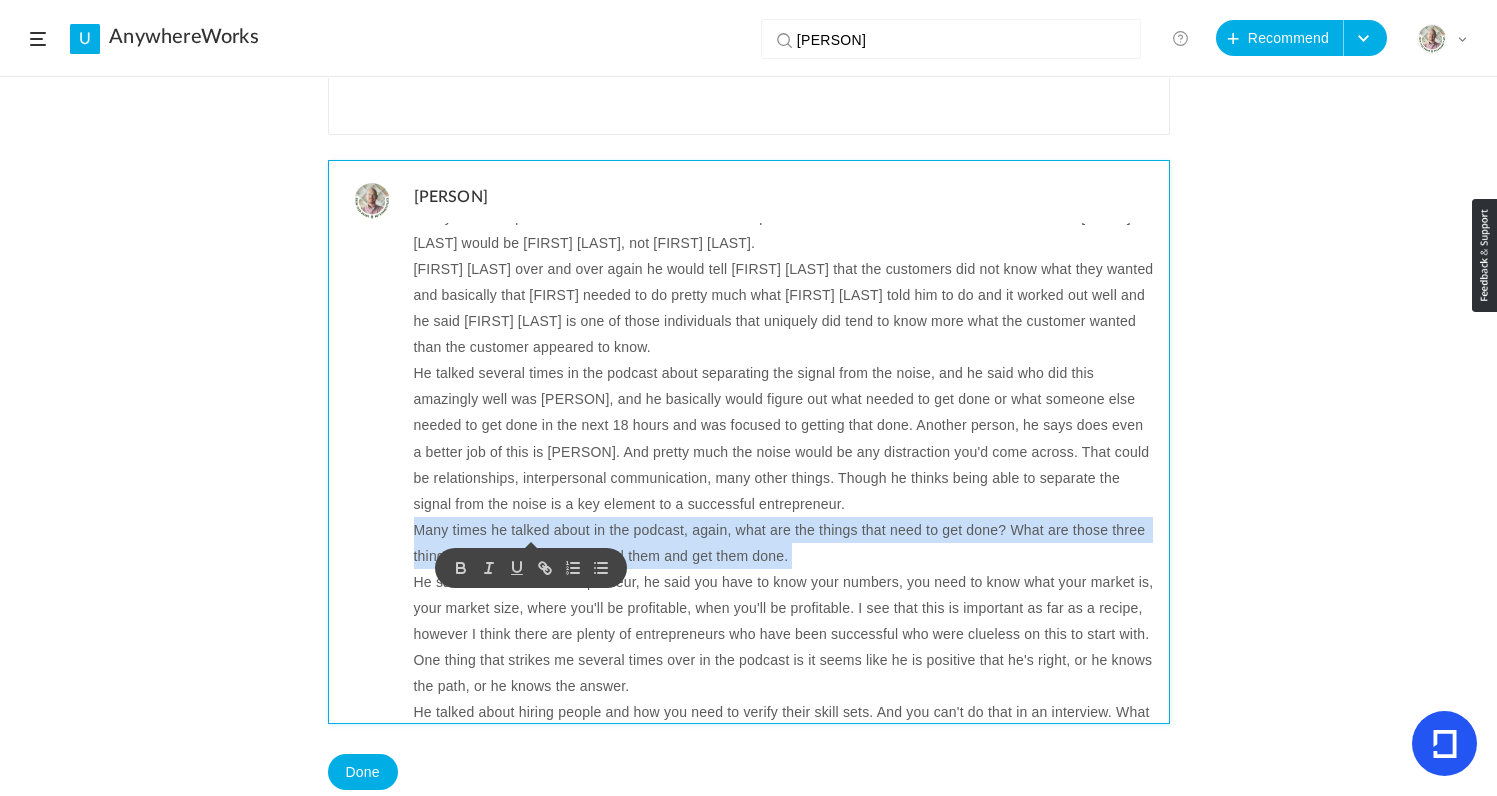 click on "Many times he talked about in the podcast, again, what are the things that need to get done? What are those three things? And that you need to find them and get them done." 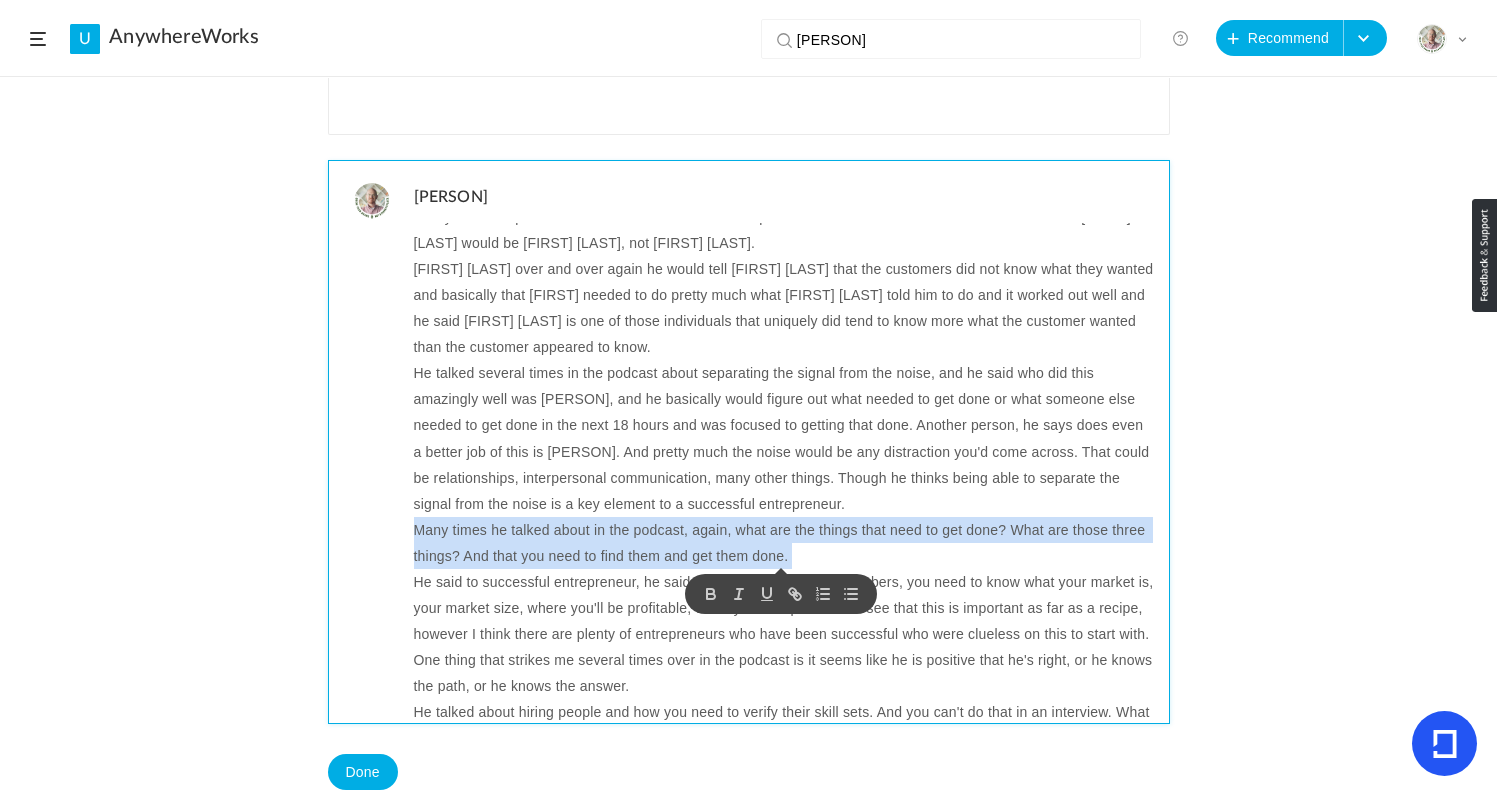 copy on "Many times he talked about in the podcast, again, what are the things that need to get done? What are those three things? And that you need to find them and get them done." 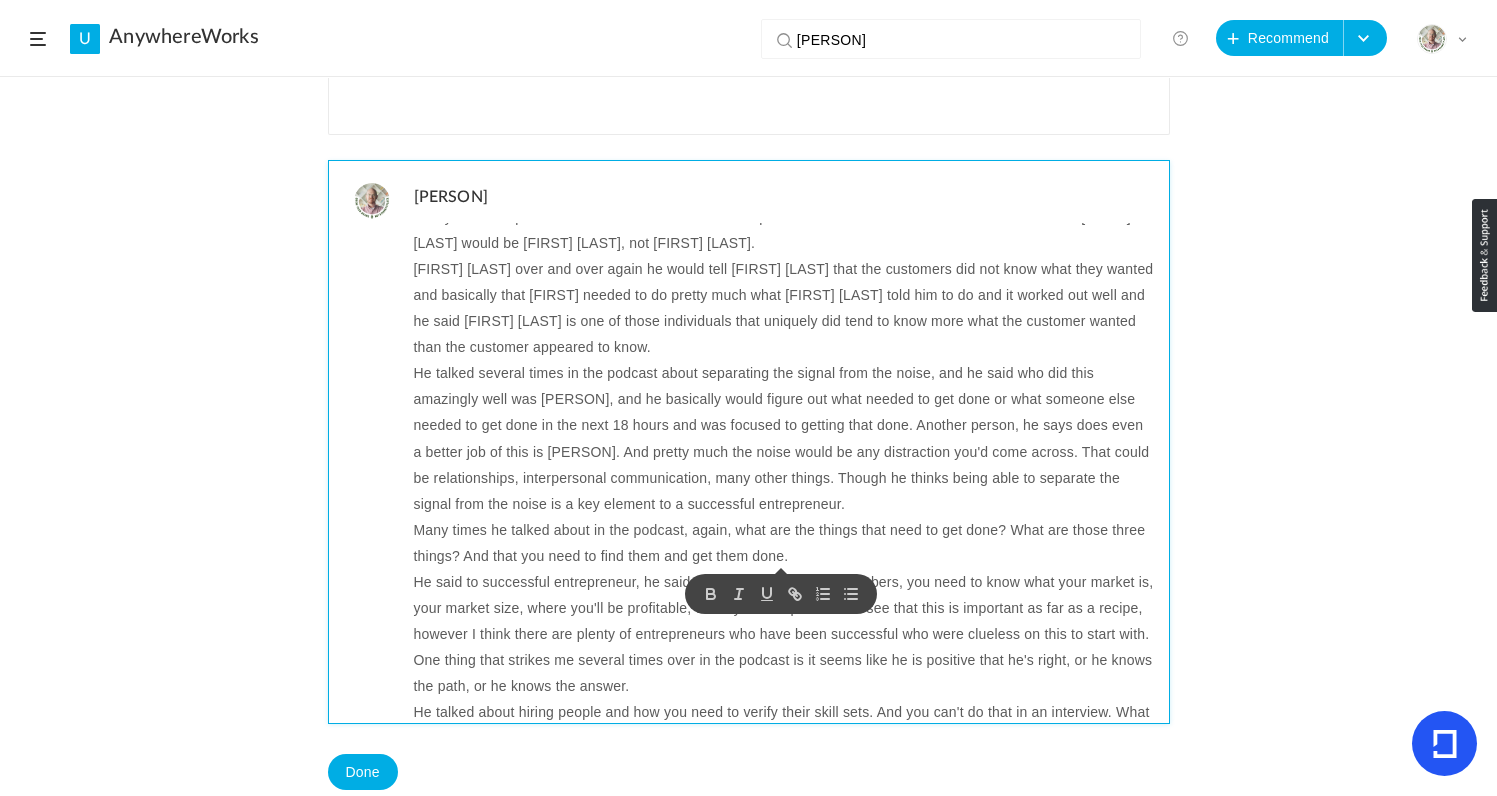 click on "He said to successful entrepreneur, he said you have to know your numbers, you need to know what your market is, your market size, where you'll be profitable, when you'll be profitable. I see that this is important as far as a recipe, however I think there are plenty of entrepreneurs who have been successful who were clueless on this to start with." 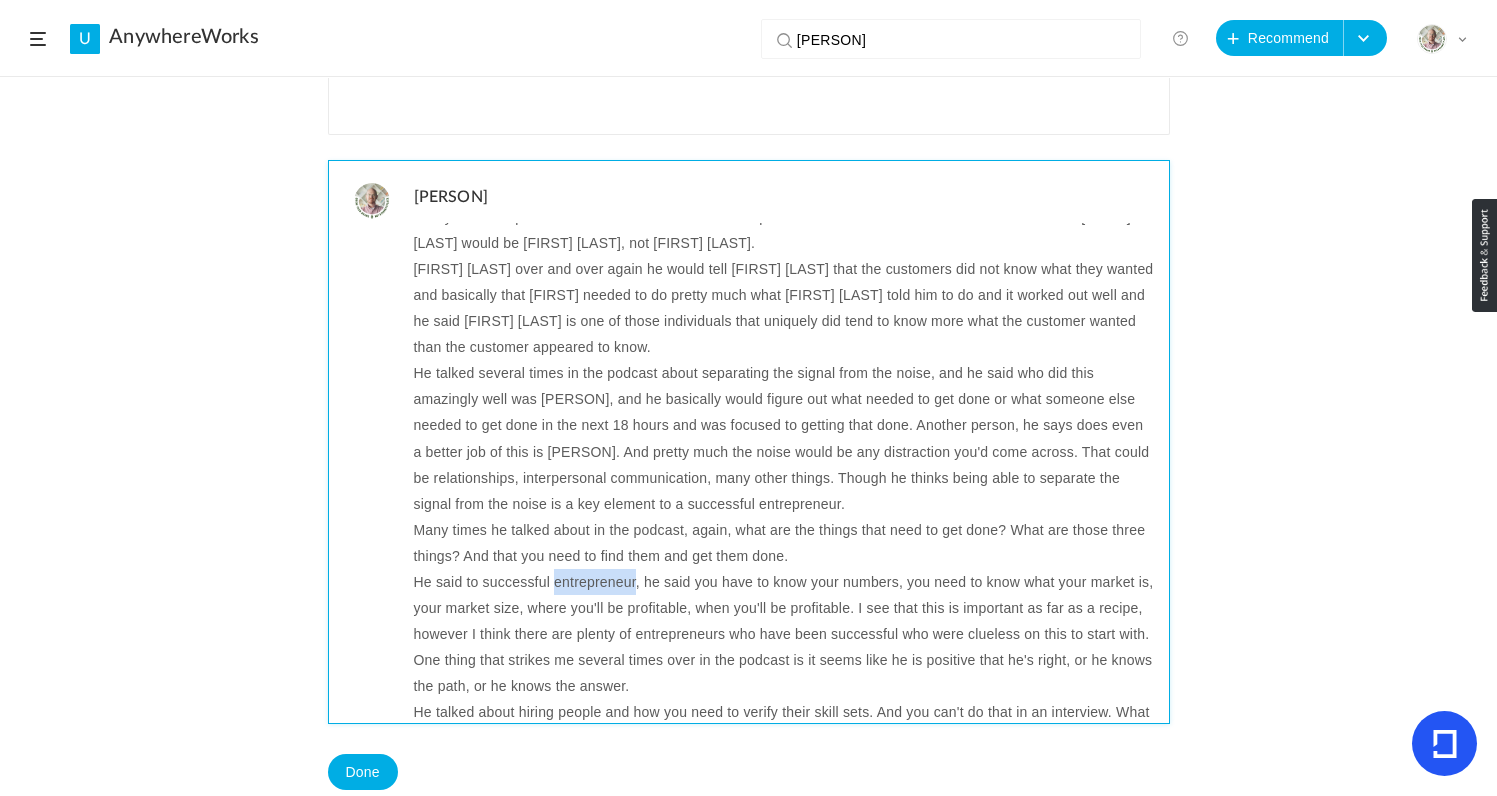 click on "He said to successful entrepreneur, he said you have to know your numbers, you need to know what your market is, your market size, where you'll be profitable, when you'll be profitable. I see that this is important as far as a recipe, however I think there are plenty of entrepreneurs who have been successful who were clueless on this to start with." 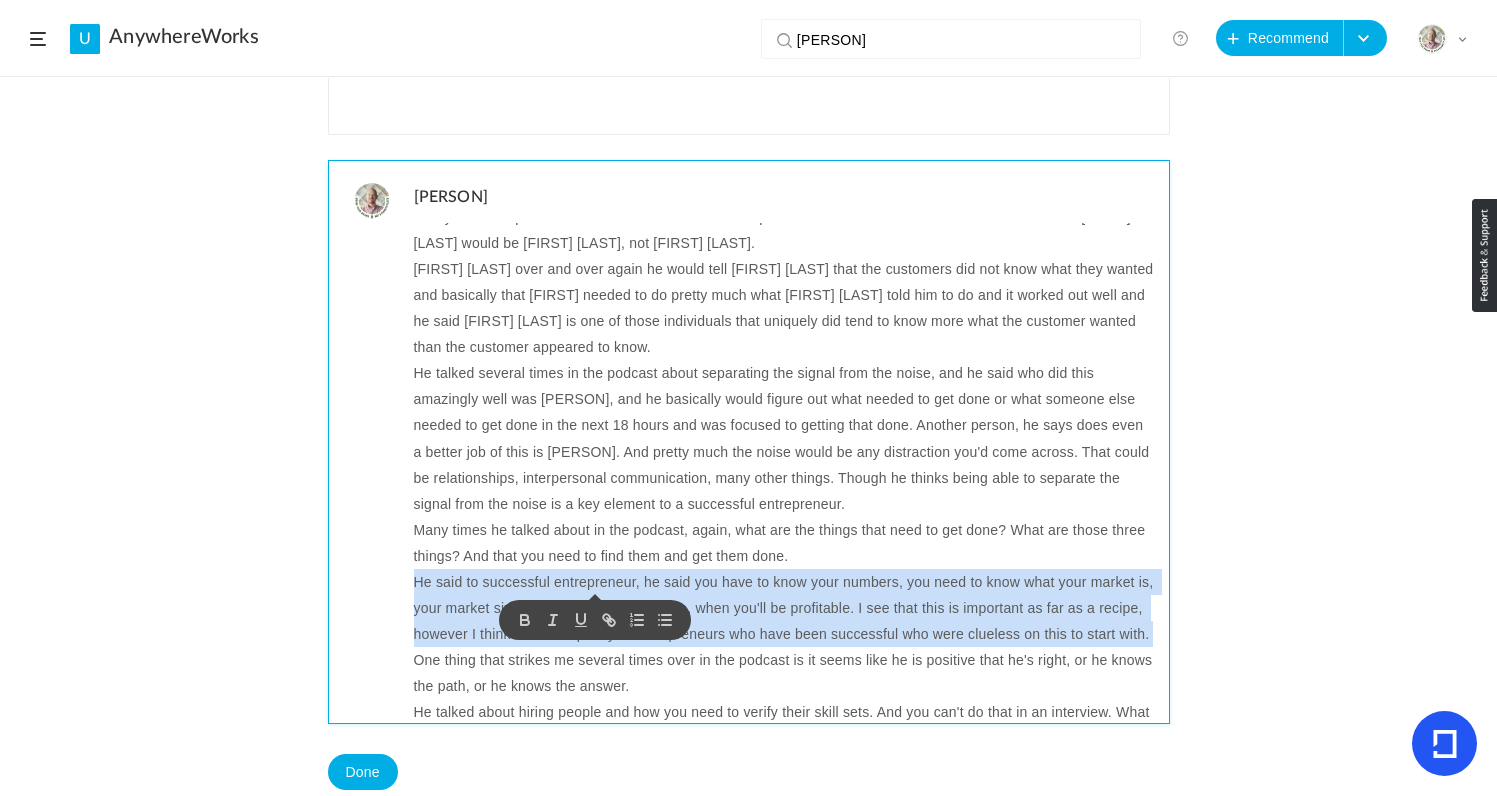 click on "He said to successful entrepreneur, he said you have to know your numbers, you need to know what your market is, your market size, where you'll be profitable, when you'll be profitable. I see that this is important as far as a recipe, however I think there are plenty of entrepreneurs who have been successful who were clueless on this to start with." 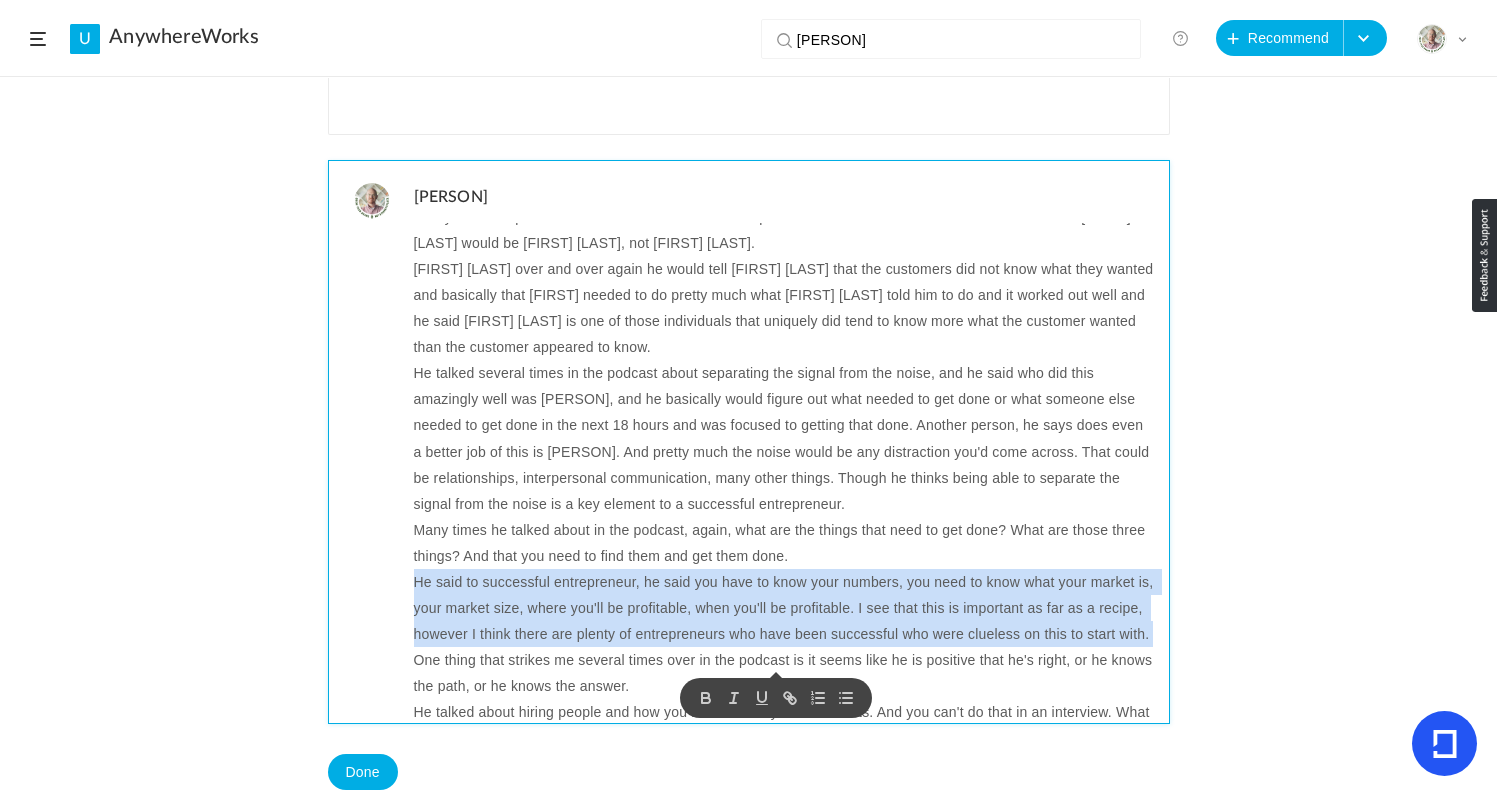 copy on "He said to successful entrepreneur, he said you have to know your numbers, you need to know what your market is, your market size, where you'll be profitable, when you'll be profitable. I see that this is important as far as a recipe, however I think there are plenty of entrepreneurs who have been successful who were clueless on this to start with." 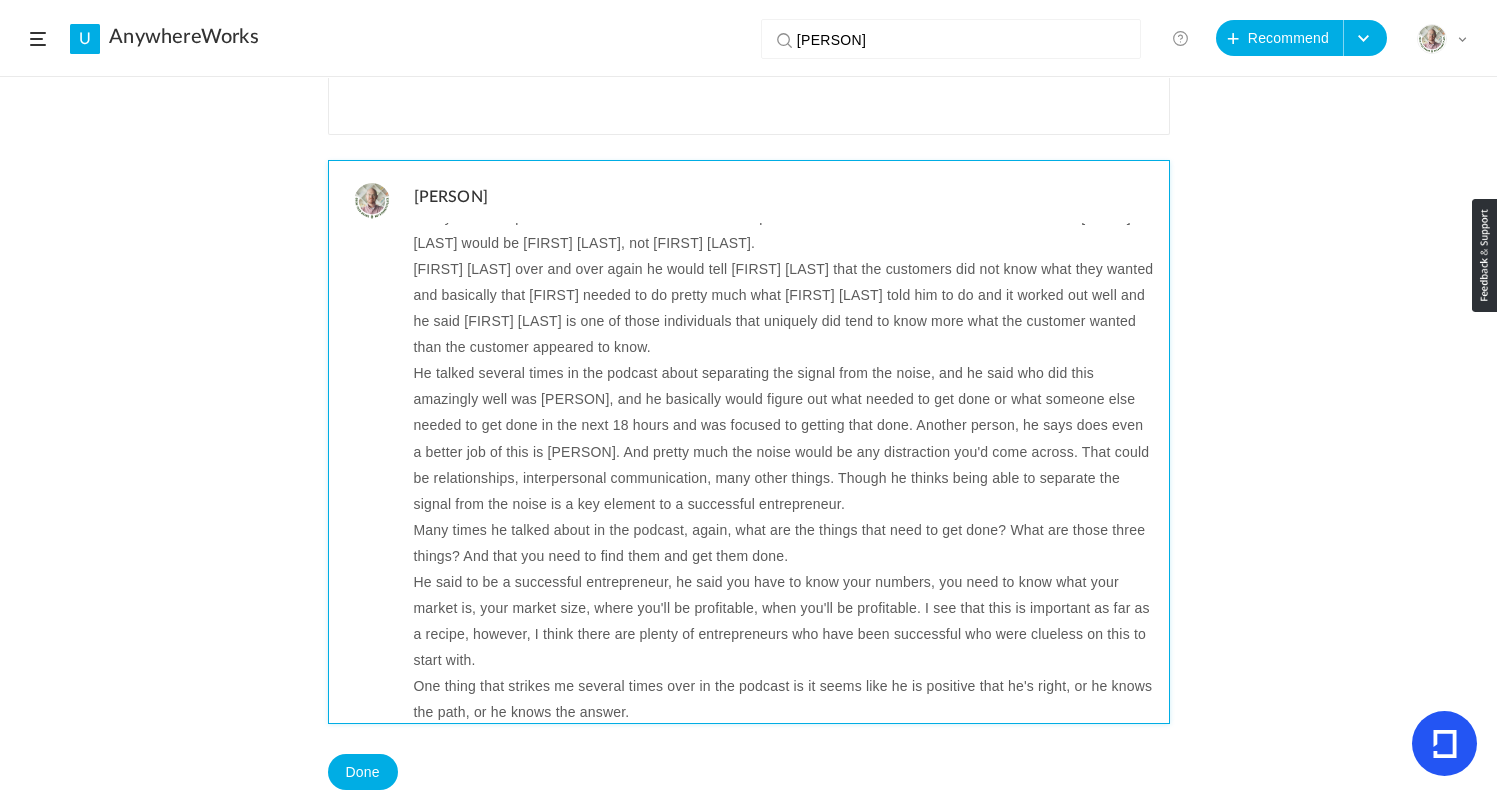 click on "One thing that strikes me several times over in the podcast is it seems like he is positive that he's right, or he knows the path, or he knows the answer." 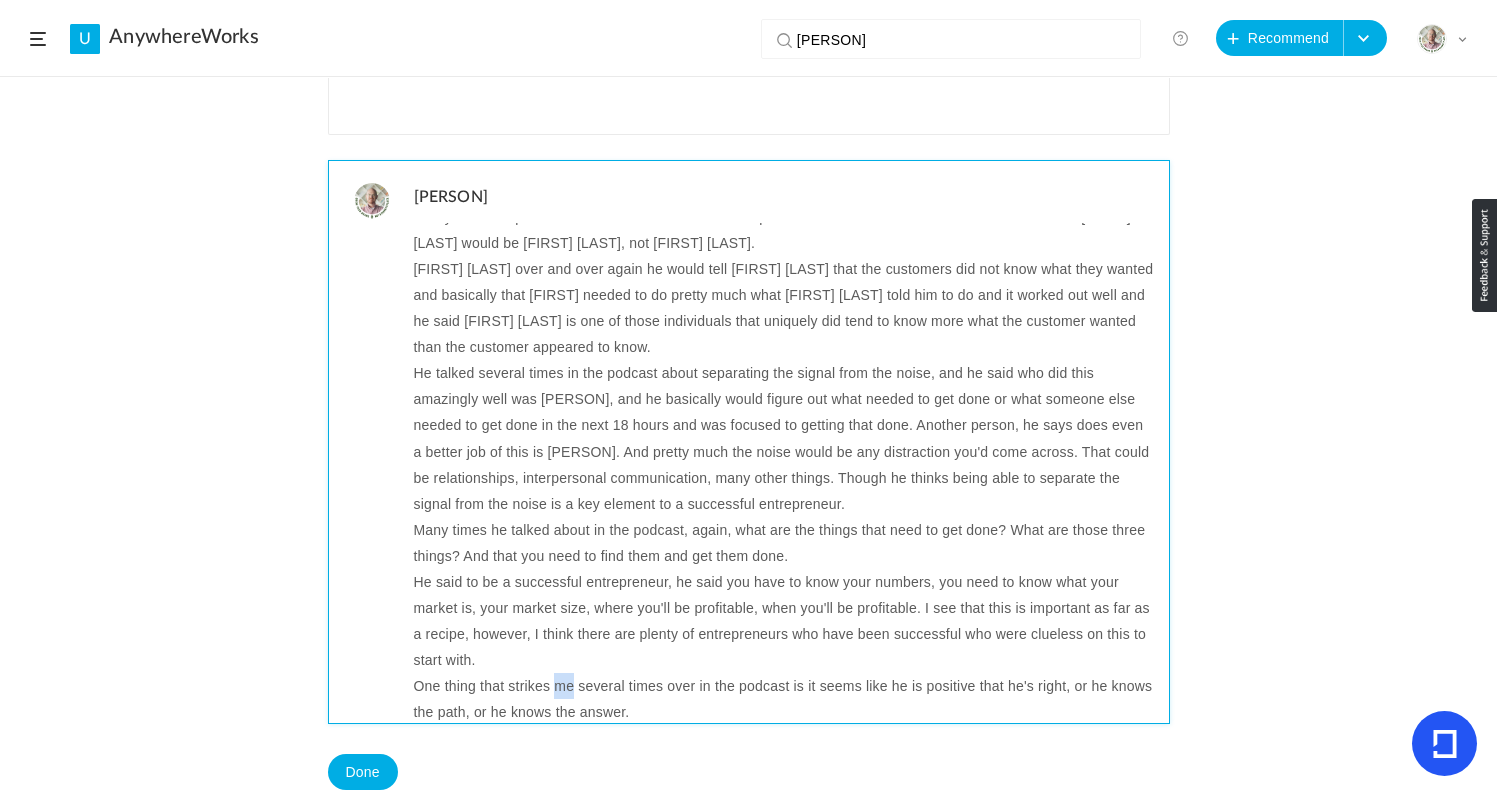 click on "One thing that strikes me several times over in the podcast is it seems like he is positive that he's right, or he knows the path, or he knows the answer." 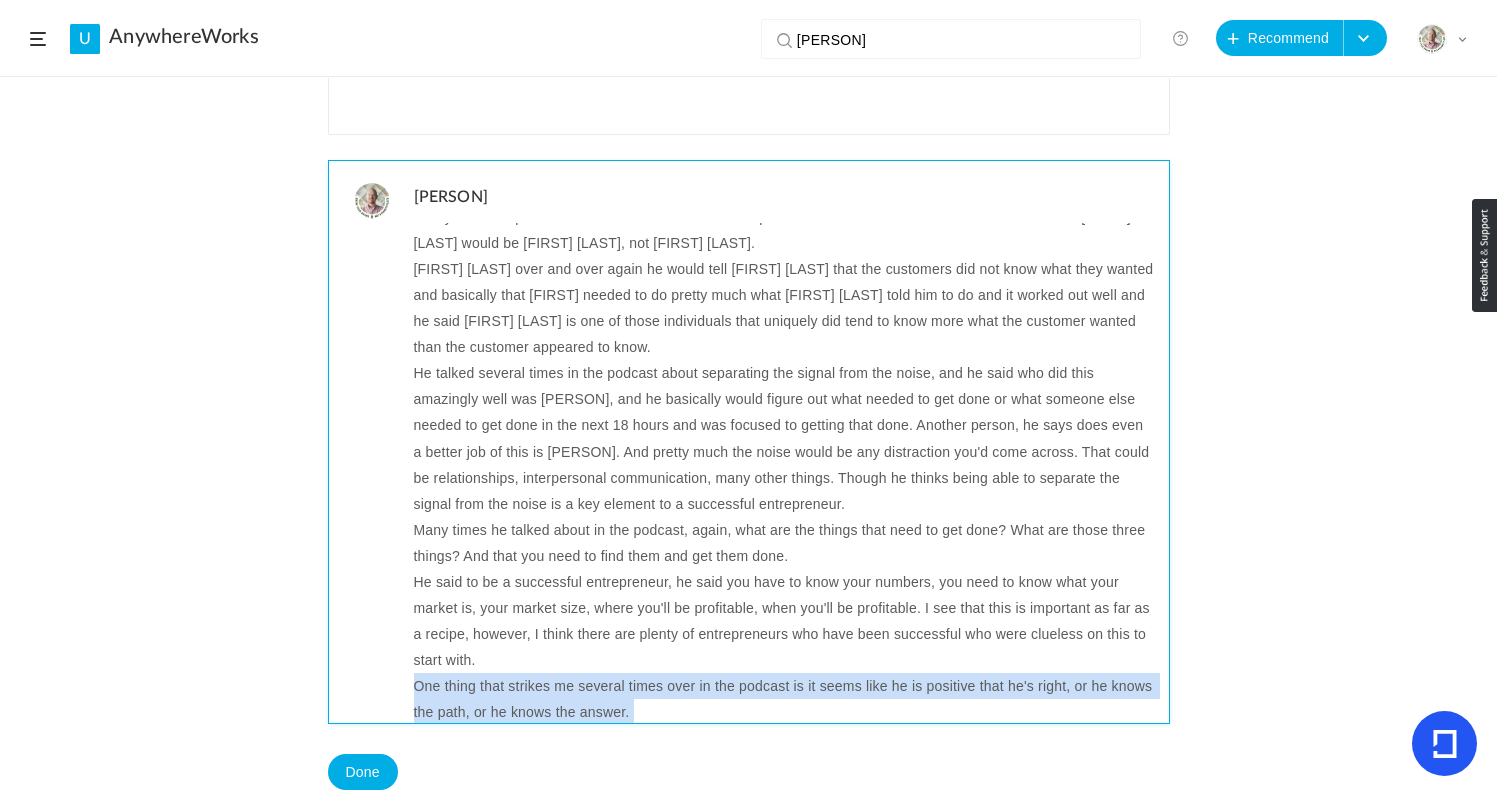 click on "One thing that strikes me several times over in the podcast is it seems like he is positive that he's right, or he knows the path, or he knows the answer." 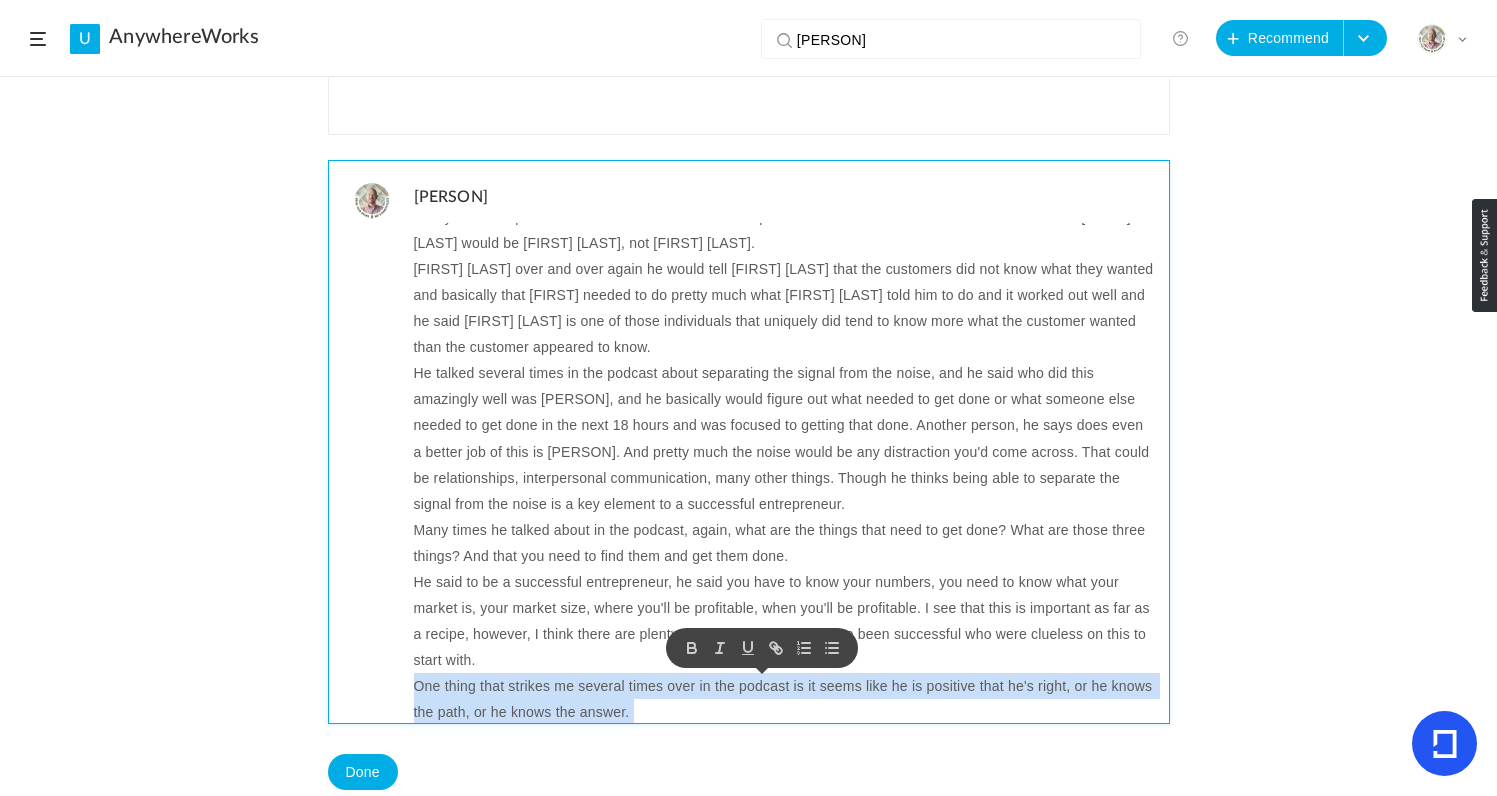 copy on "One thing that strikes me several times over in the podcast is it seems like he is positive that he's right, or he knows the path, or he knows the answer." 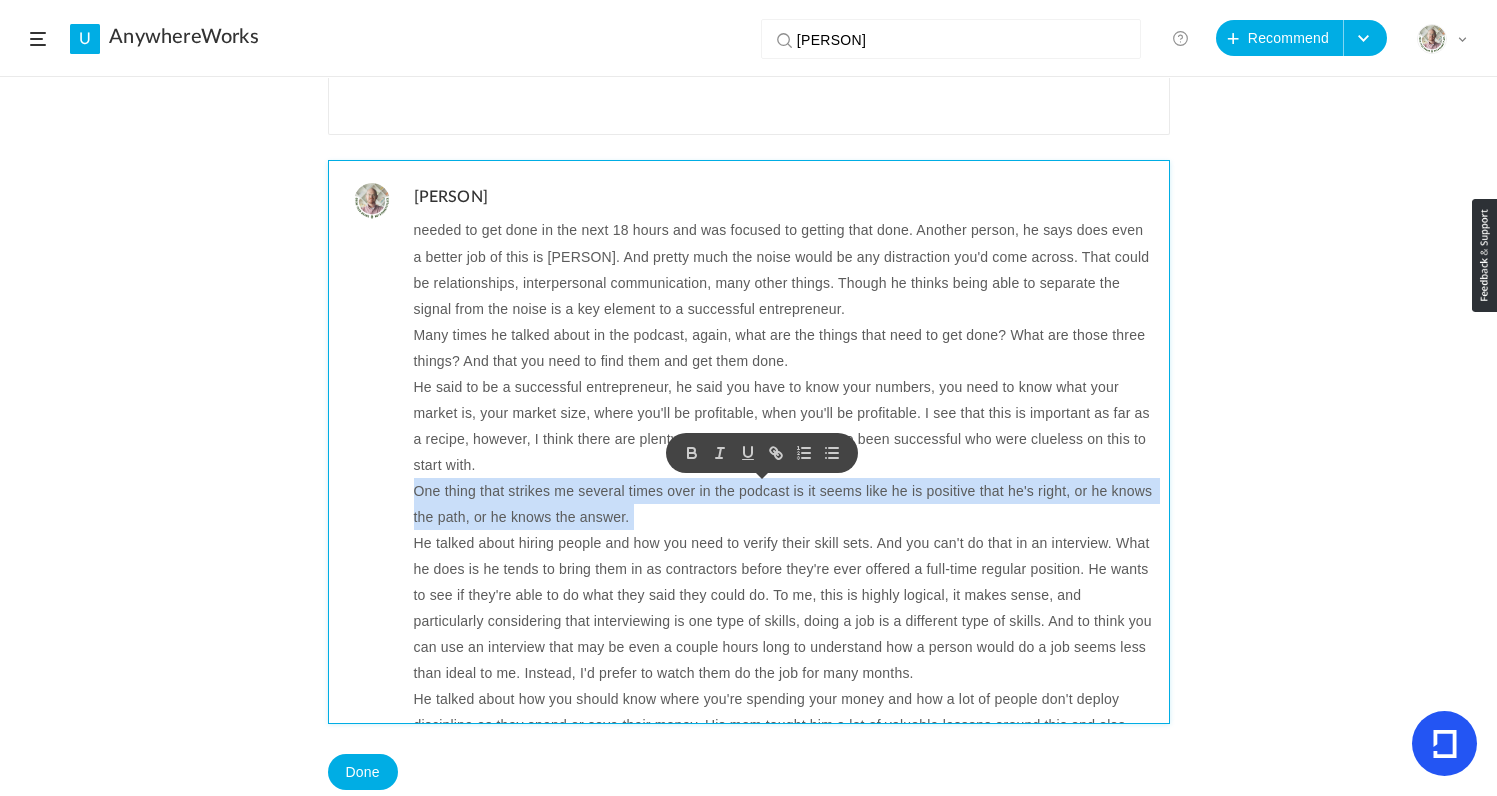 scroll, scrollTop: 404, scrollLeft: 0, axis: vertical 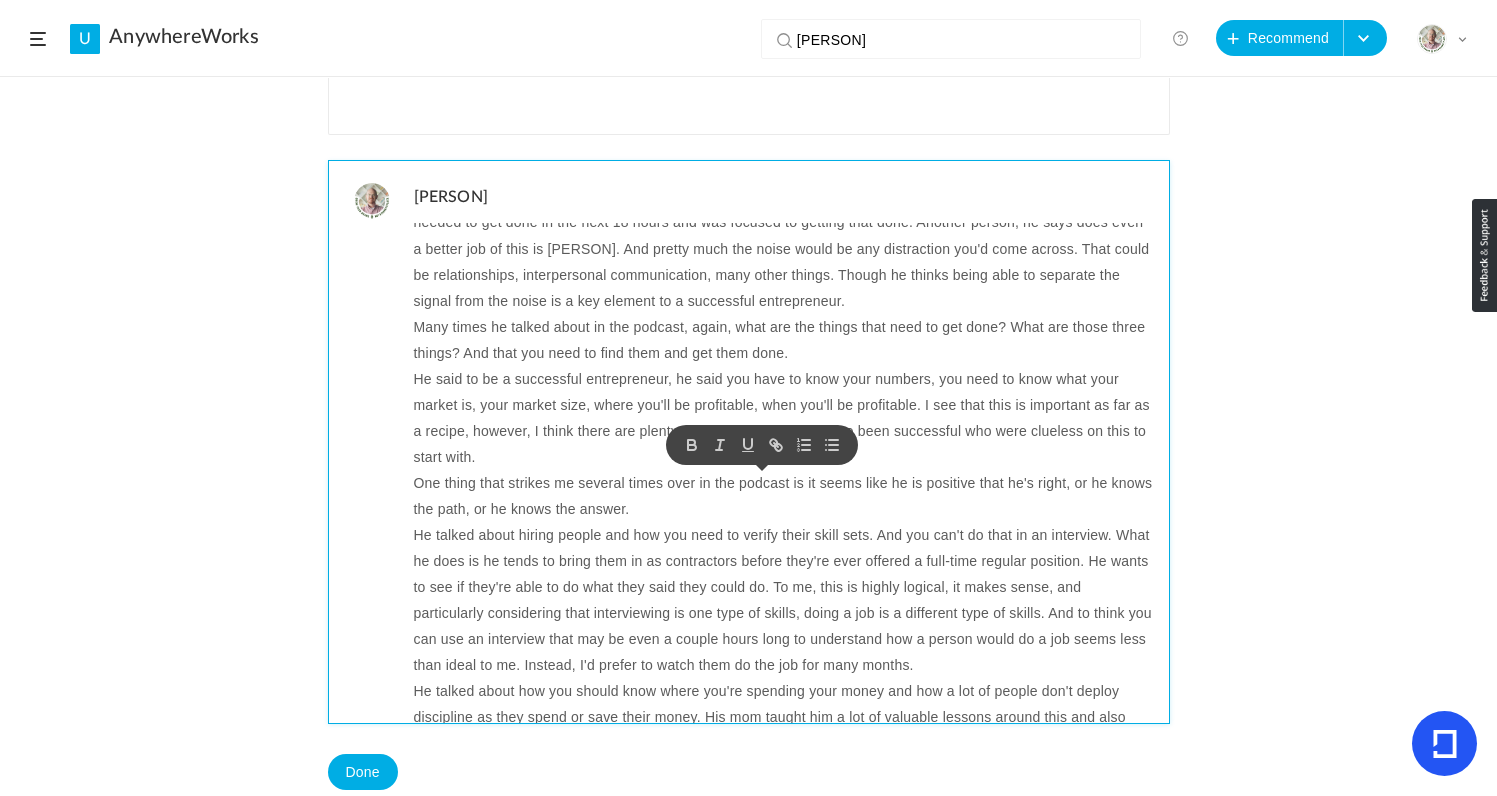 click on "He talked about hiring people and how you need to verify their skill sets. And you can't do that in an interview. What he does is he tends to bring them in as contractors before they're ever offered a full-time regular position. He wants to see if they're able to do what they said they could do. To me, this is highly logical, it makes sense, and particularly considering that interviewing is one type of skills, doing a job is a different type of skills. And to think you can use an interview that may be even a couple hours long to understand how a person would do a job seems less than ideal to me. Instead, I'd prefer to watch them do the job for many months." 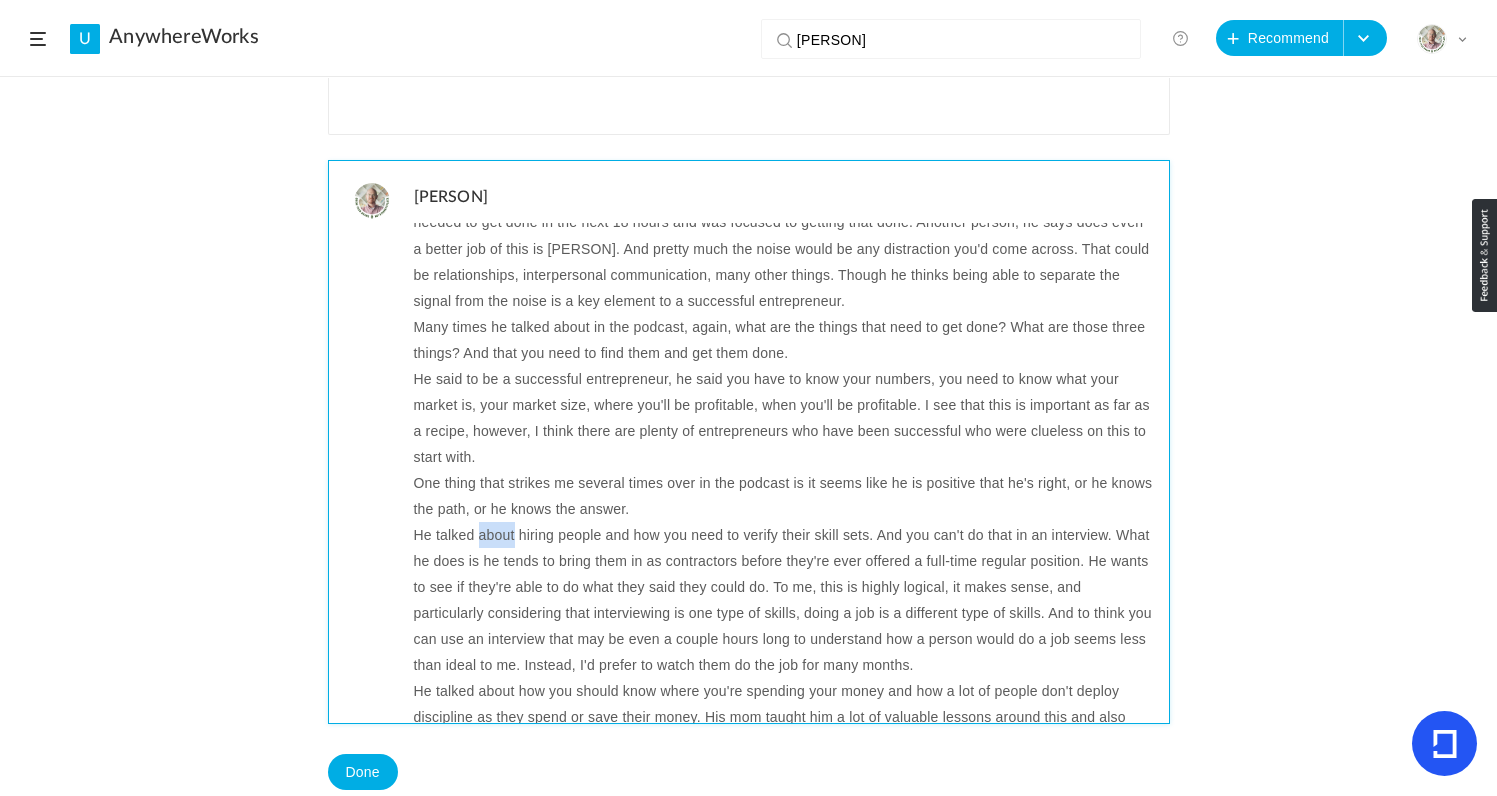 click on "He talked about hiring people and how you need to verify their skill sets. And you can't do that in an interview. What he does is he tends to bring them in as contractors before they're ever offered a full-time regular position. He wants to see if they're able to do what they said they could do. To me, this is highly logical, it makes sense, and particularly considering that interviewing is one type of skills, doing a job is a different type of skills. And to think you can use an interview that may be even a couple hours long to understand how a person would do a job seems less than ideal to me. Instead, I'd prefer to watch them do the job for many months." 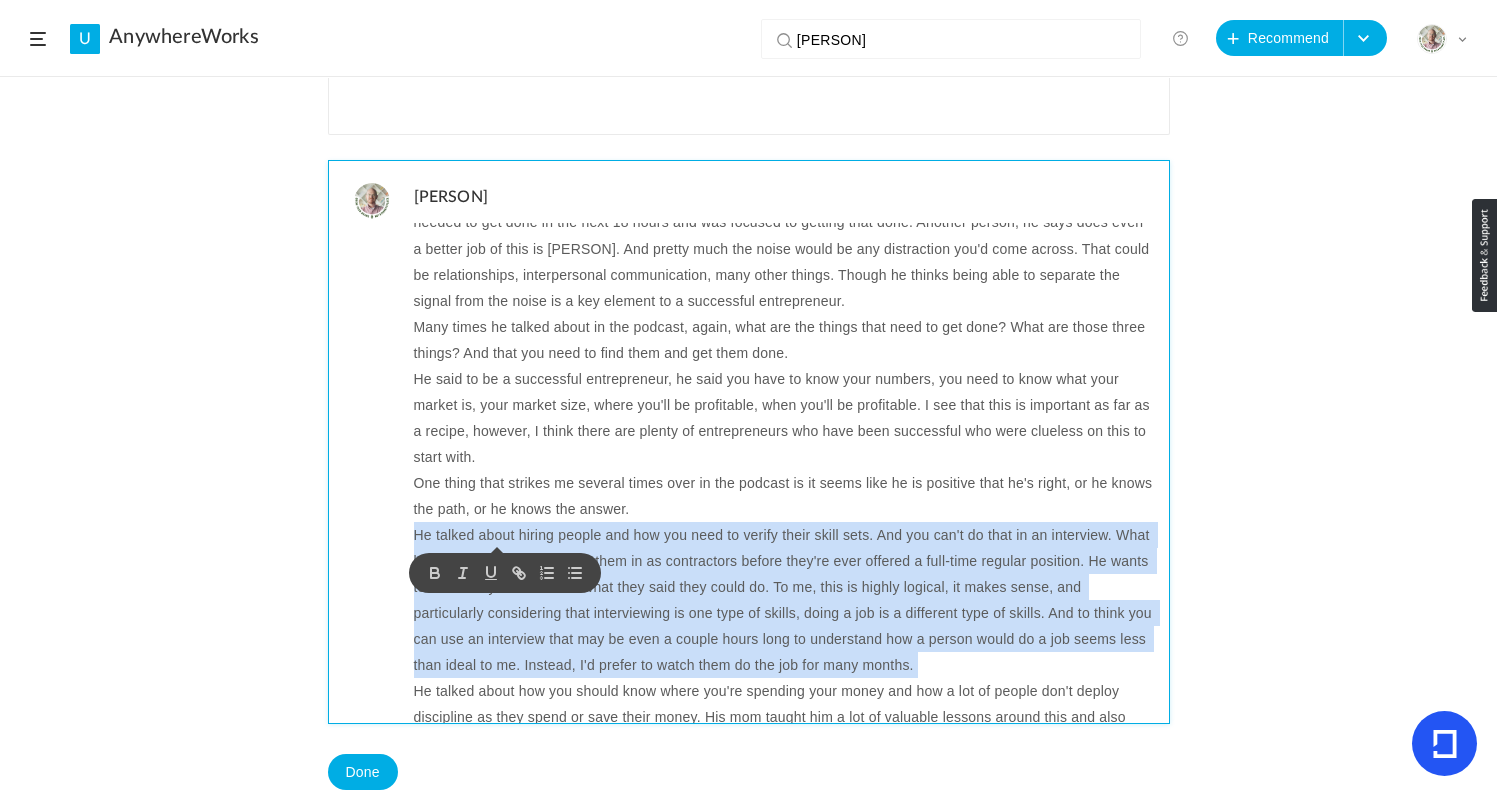 click on "He talked about hiring people and how you need to verify their skill sets. And you can't do that in an interview. What he does is he tends to bring them in as contractors before they're ever offered a full-time regular position. He wants to see if they're able to do what they said they could do. To me, this is highly logical, it makes sense, and particularly considering that interviewing is one type of skills, doing a job is a different type of skills. And to think you can use an interview that may be even a couple hours long to understand how a person would do a job seems less than ideal to me. Instead, I'd prefer to watch them do the job for many months." 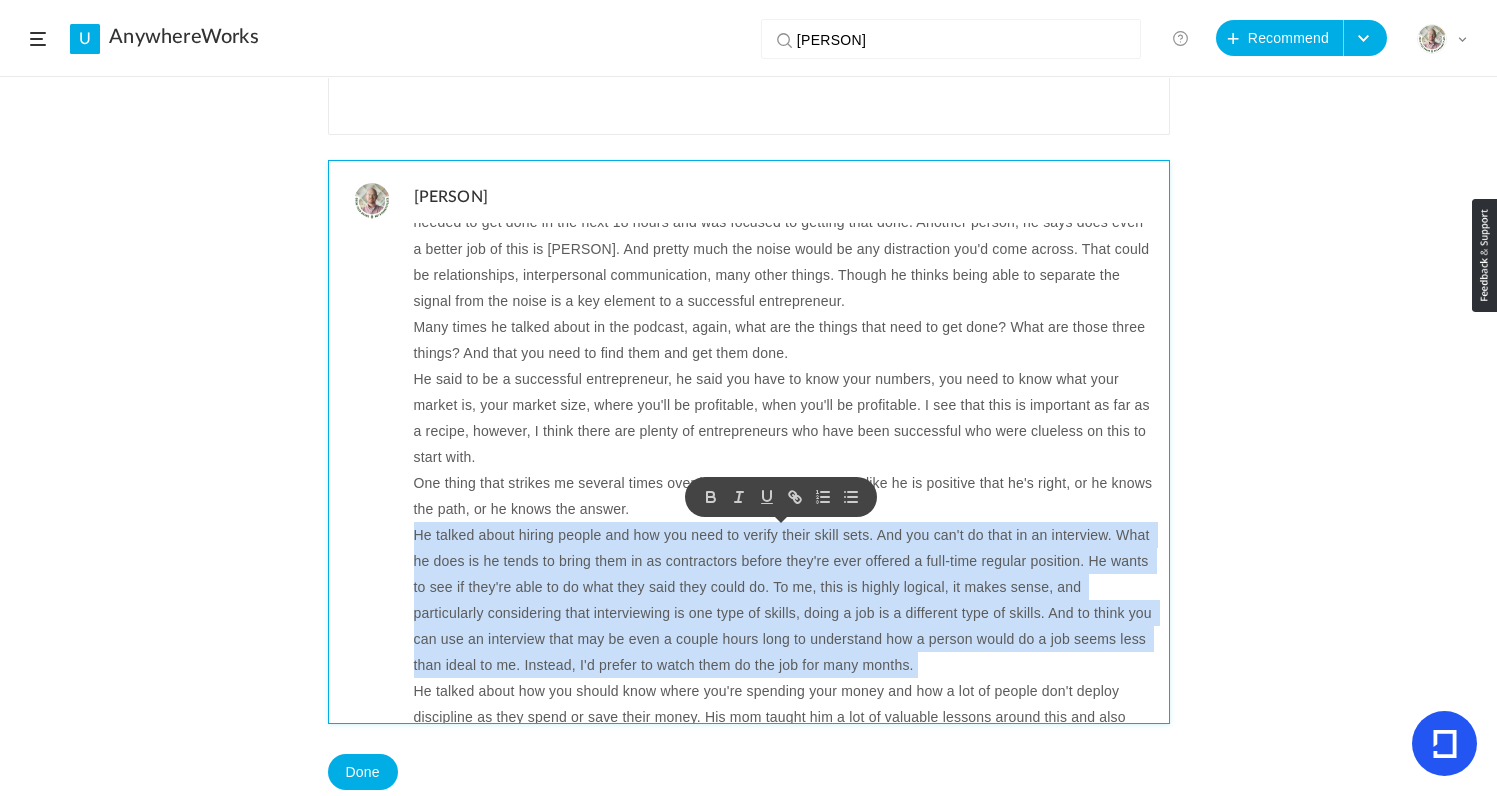 copy on "He talked about hiring people and how you need to verify their skill sets. And you can't do that in an interview. What he does is he tends to bring them in as contractors before they're ever offered a full-time regular position. He wants to see if they're able to do what they said they could do. To me, this is highly logical, it makes sense, and particularly considering that interviewing is one type of skills, doing a job is a different type of skills. And to think you can use an interview that may be even a couple hours long to understand how a person would do a job seems less than ideal to me. Instead, I'd prefer to watch them do the job for many months." 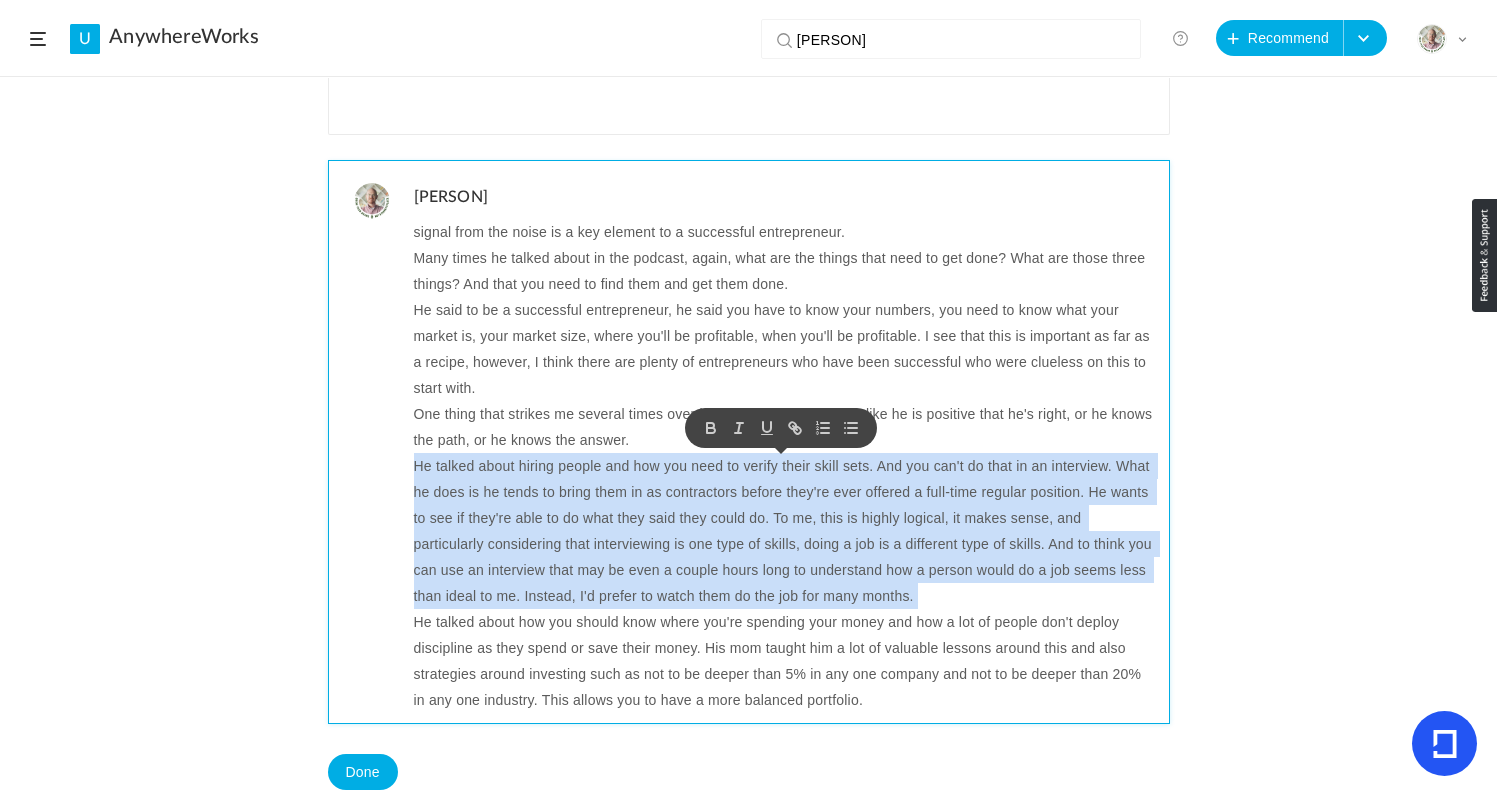scroll, scrollTop: 504, scrollLeft: 0, axis: vertical 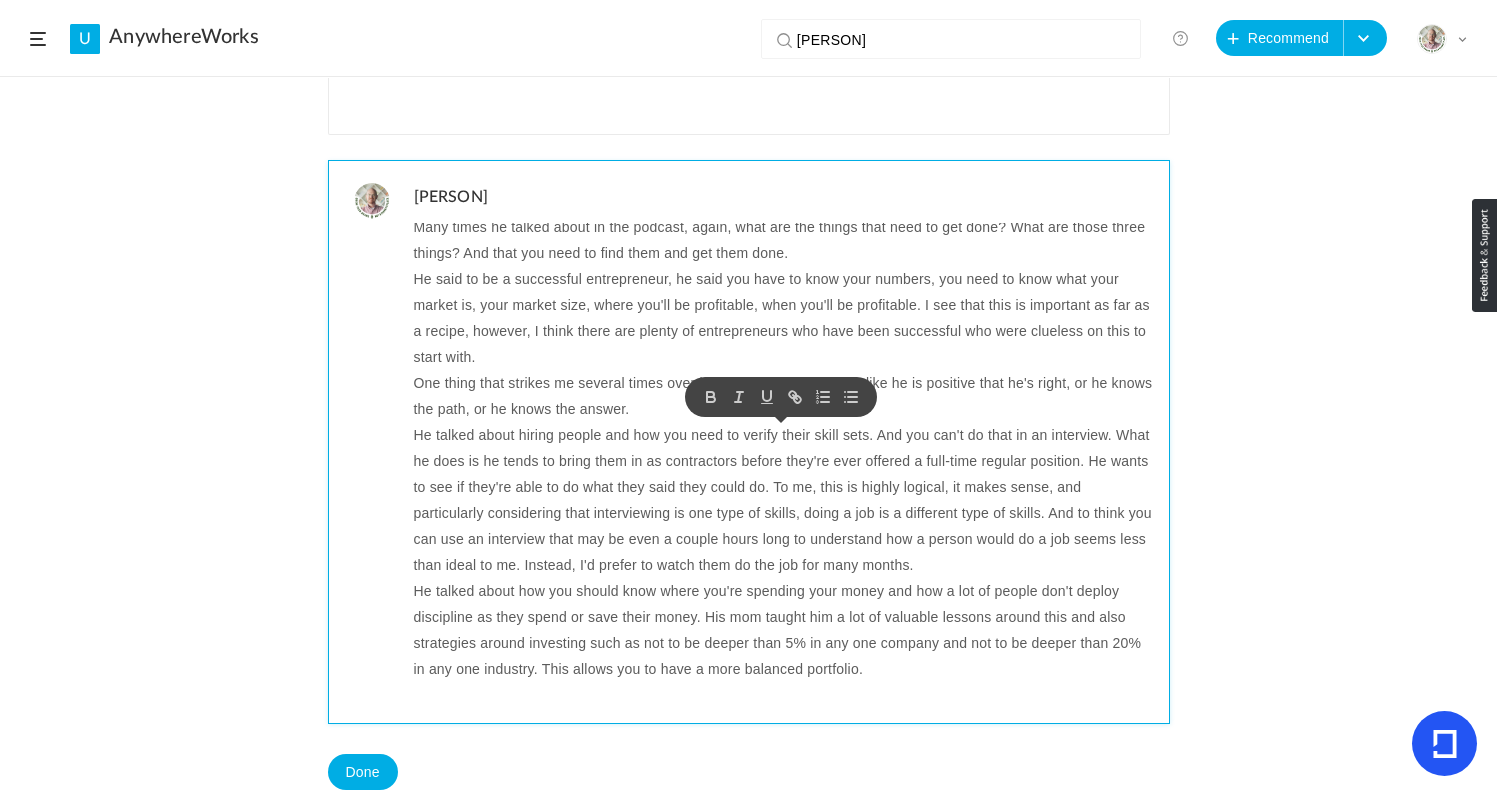 click on "He talked about how you should know where you're spending your money and how a lot of people don't deploy discipline as they spend or save their money. His mom taught him a lot of valuable lessons around this and also strategies around investing such as not to be deeper than 5% in any one company and not to be deeper than 20% in any one industry. This allows you to have a more balanced portfolio." 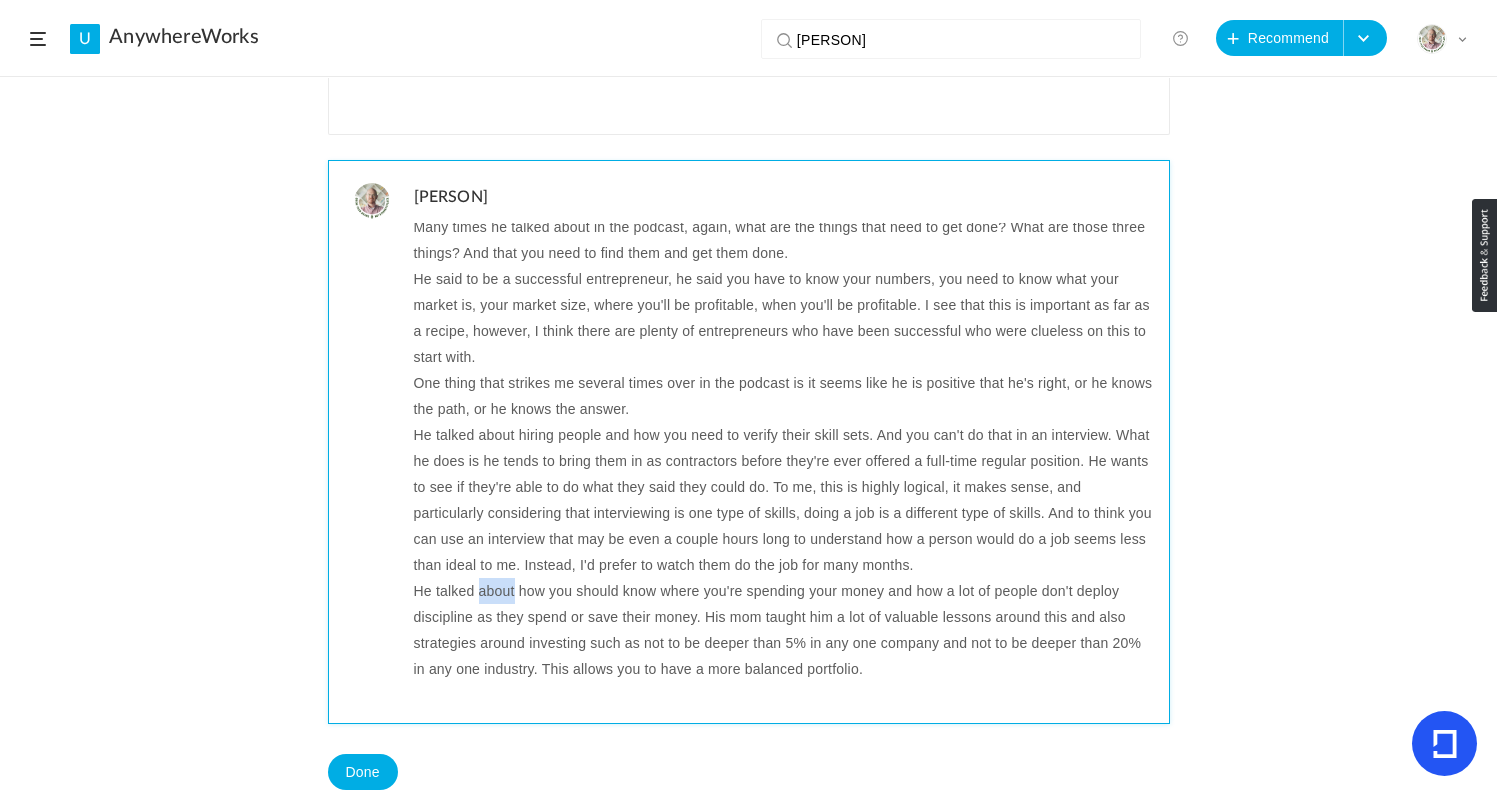 click on "He talked about how you should know where you're spending your money and how a lot of people don't deploy discipline as they spend or save their money. His mom taught him a lot of valuable lessons around this and also strategies around investing such as not to be deeper than 5% in any one company and not to be deeper than 20% in any one industry. This allows you to have a more balanced portfolio." 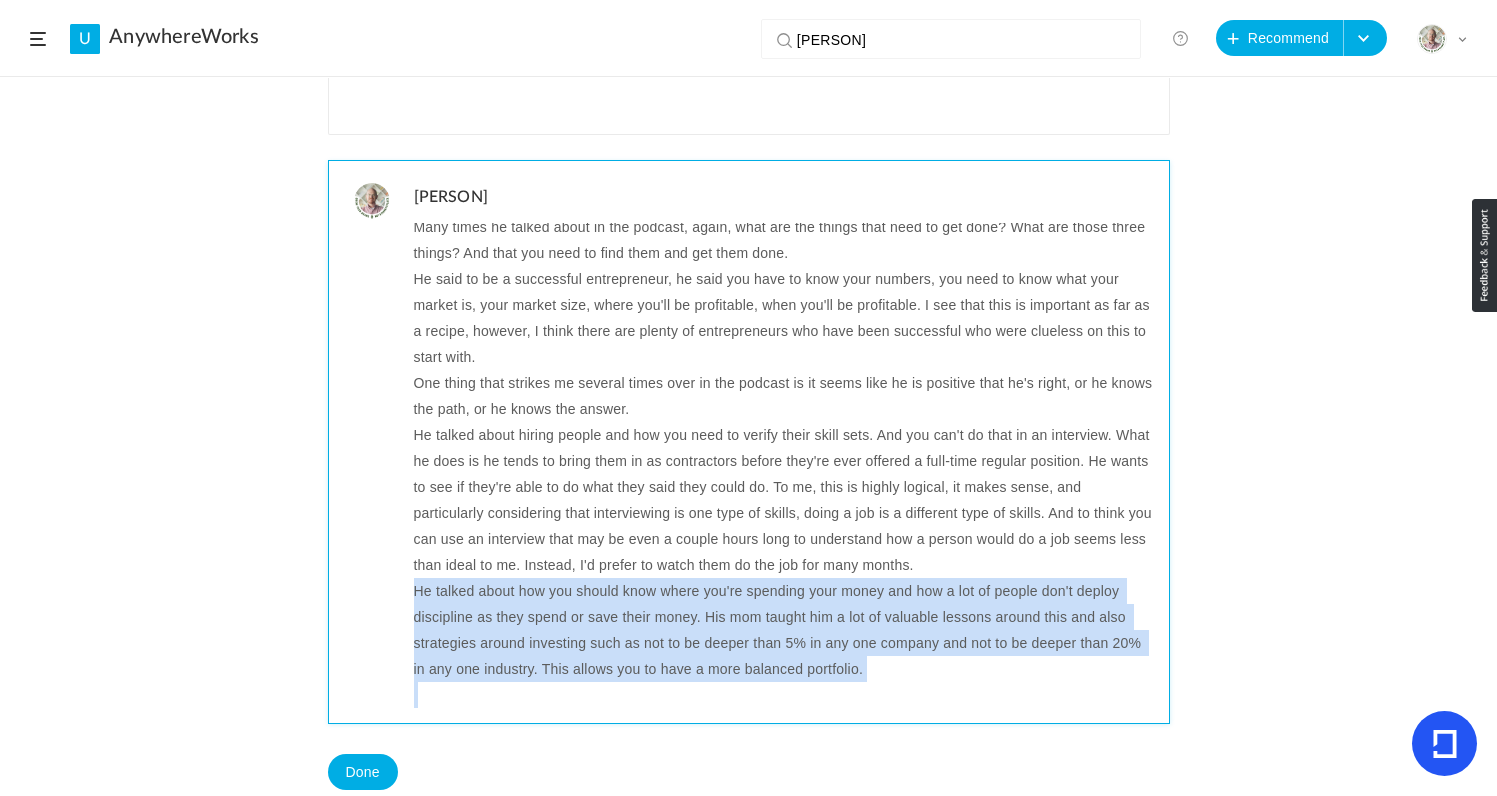 click on "He talked about how you should know where you're spending your money and how a lot of people don't deploy discipline as they spend or save their money. His mom taught him a lot of valuable lessons around this and also strategies around investing such as not to be deeper than 5% in any one company and not to be deeper than 20% in any one industry. This allows you to have a more balanced portfolio." 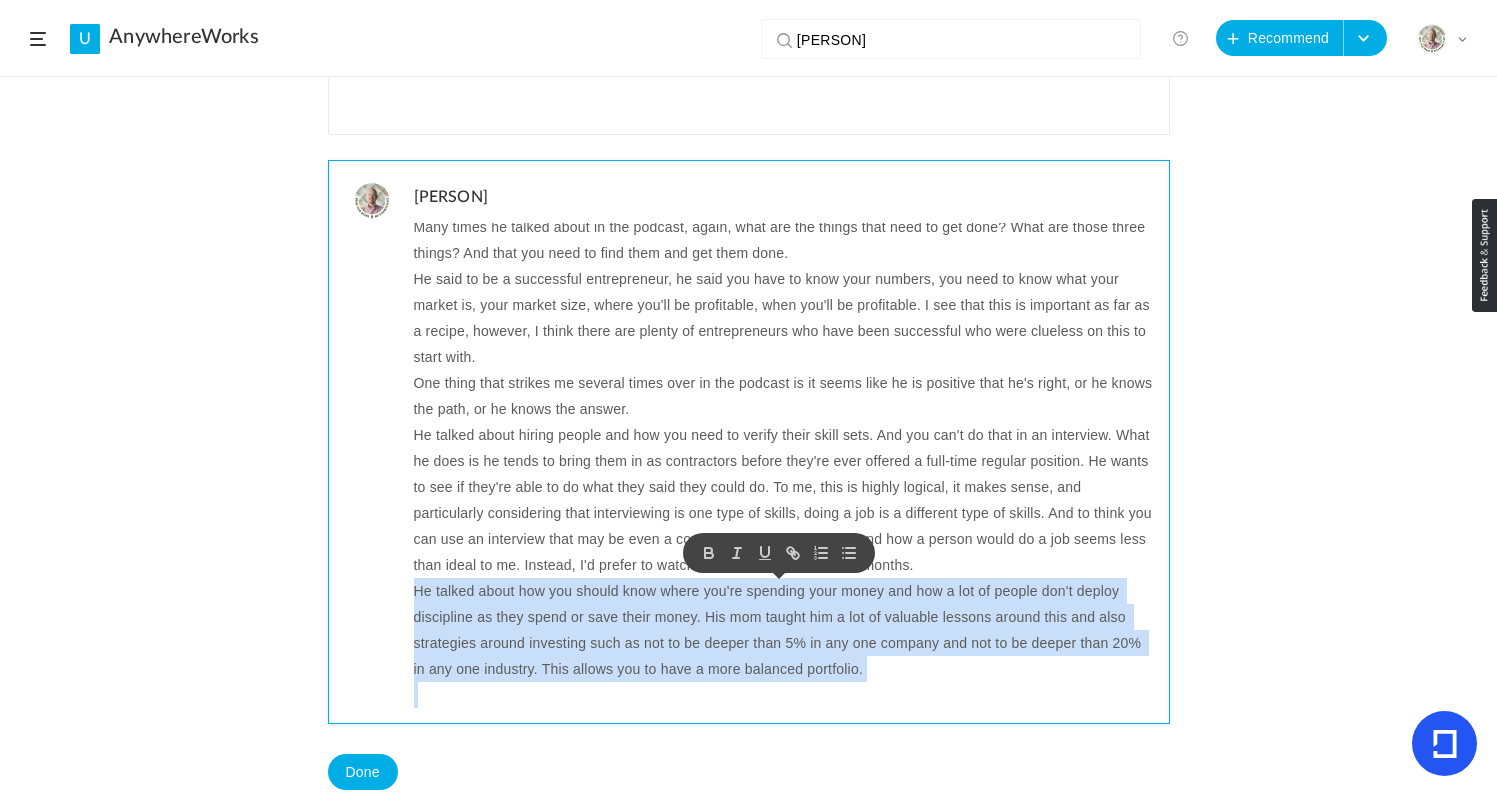 copy on "He talked about how you should know where you're spending your money and how a lot of people don't deploy discipline as they spend or save their money. His mom taught him a lot of valuable lessons around this and also strategies around investing such as not to be deeper than 5% in any one company and not to be deeper than 20% in any one industry. This allows you to have a more balanced portfolio." 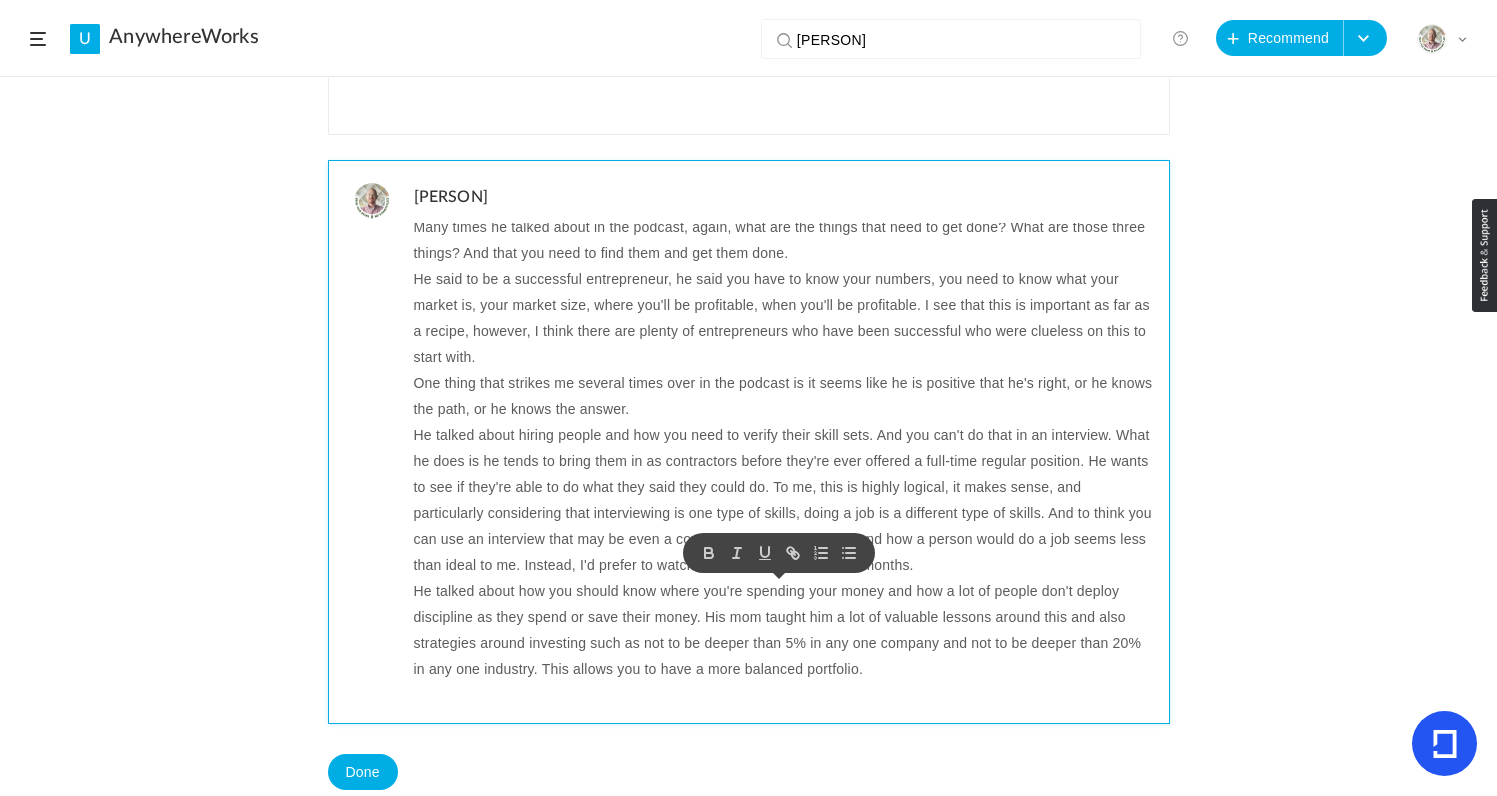 click on "DOAC - [PERSON]: This $28 Habit Is Keeping You Poor! Every Time You Get Paid, Do This! I know [PERSON] in association to the Shark Tank, outside of that I don't know much about him. I'm trying to figure out how to describe the interview. I don't know if I would say he's abrupt, or he's sharp, or he's harsh, or he says what he says for impact. I'm trying to piece it together. However his communication patterns, his confidence, and many variables are quite different than other people that are interviewed on this podcast. It's also interesting he worked for [PERSON]. He said [PERSON] was effectively a big jerk, though he would get things done. He would yell at [PERSON] many times, thought the guy wasn't remotely happy, and what's noteworthy is if I were to say there's a person who would be like this based upon this interview versus interviews I've seen with [PERSON] would be [PERSON], not [PERSON]." 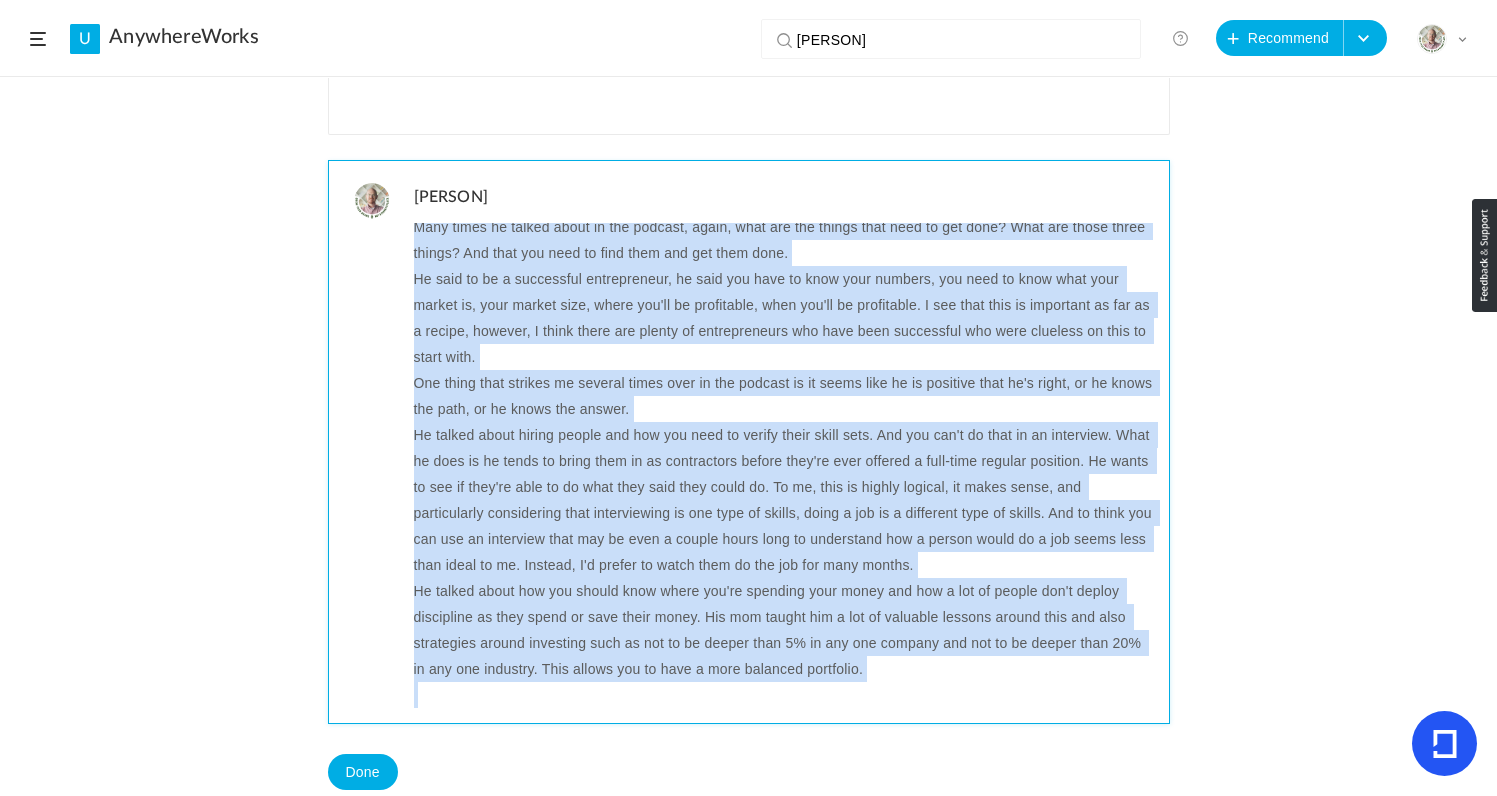copy on "DOAC - [PERSON]: This $28 Habit Is Keeping You Poor! Every Time You Get Paid, Do This! I know [PERSON] in association to the Shark Tank, outside of that I don't know much about him. I'm trying to figure out how to describe the interview. I don't know if I would say he's abrupt, or he's sharp, or he's harsh, or he says what he says for impact. I'm trying to piece it together. However his communication patterns, his confidence, and many variables are quite different than other people that are interviewed on this podcast. It's also interesting he worked for [PERSON]. He said [PERSON] was effectively a big jerk, though he would get things done. He would yell at [PERSON] many times, thought the guy wasn't remotely happy, and what's noteworthy is if I were to say there's a person who would be like this based upon this interview versus interviews I've seen with [PERSON] would be [PERSON], not [PERSON]. [PERSON] over and over again he would tell [PERSON] that the customers did no..." 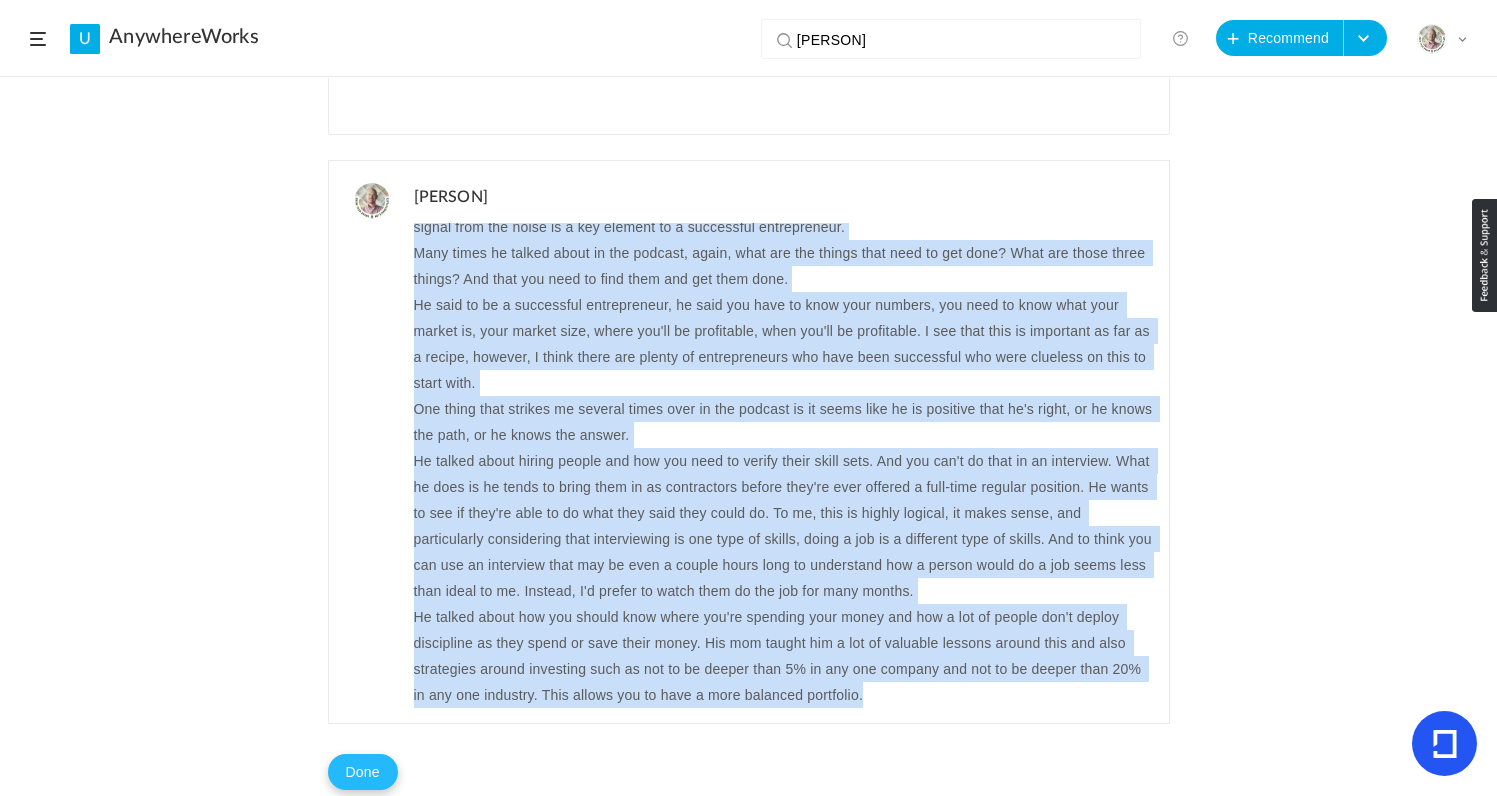 scroll, scrollTop: 478, scrollLeft: 0, axis: vertical 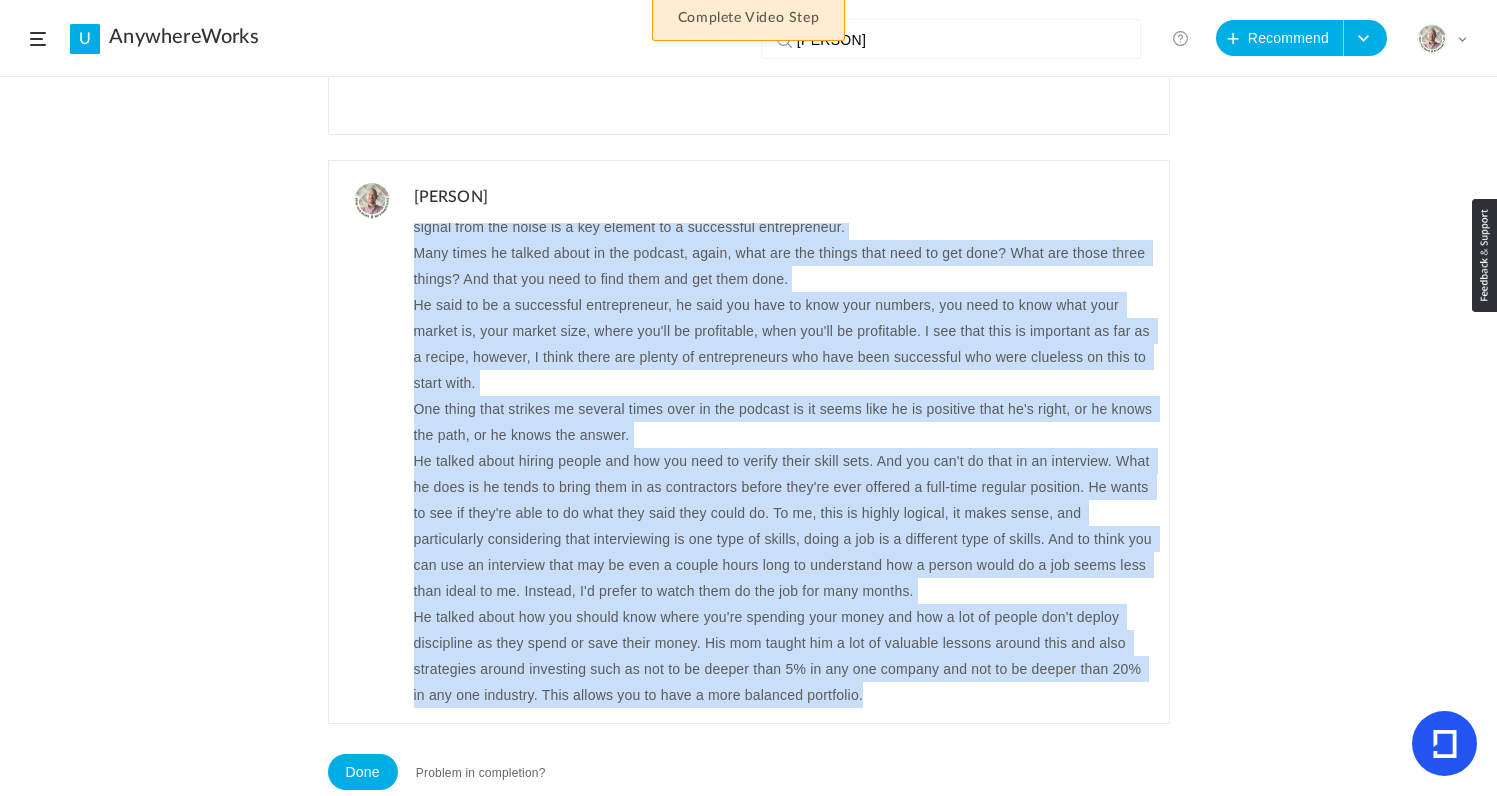 click on "Problem in completion?" 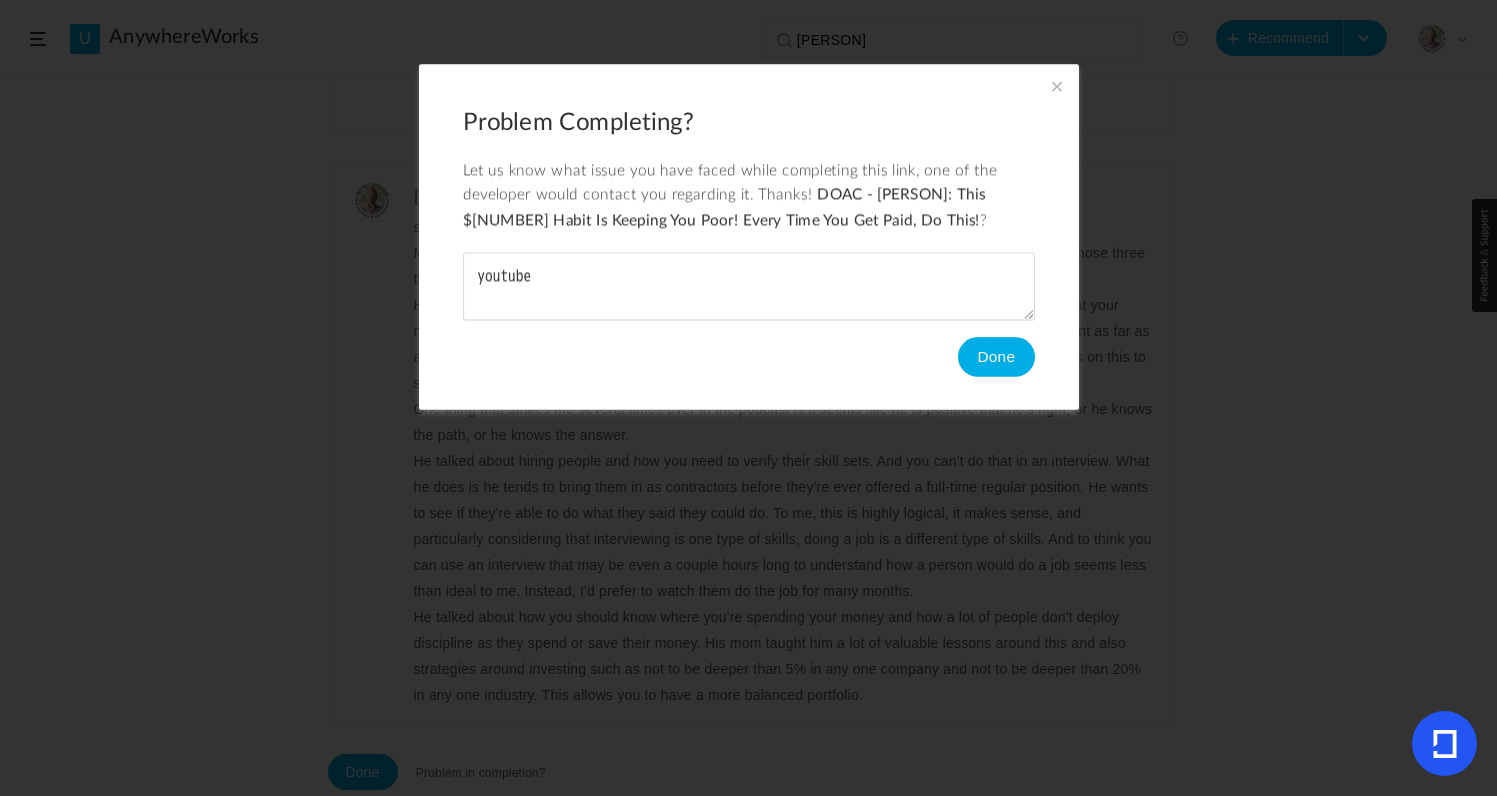 type on "youtube" 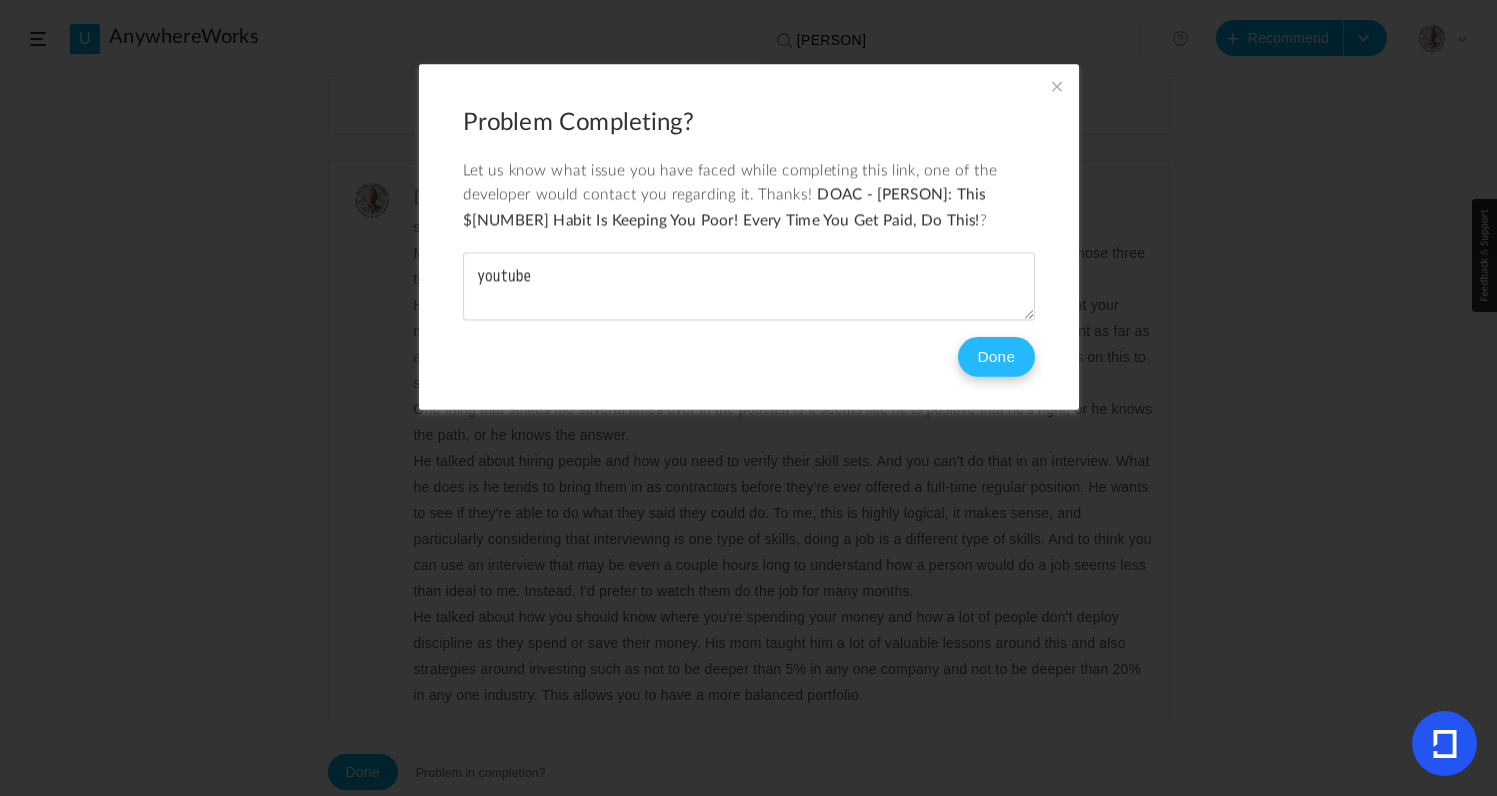click on "Done" at bounding box center [995, 357] 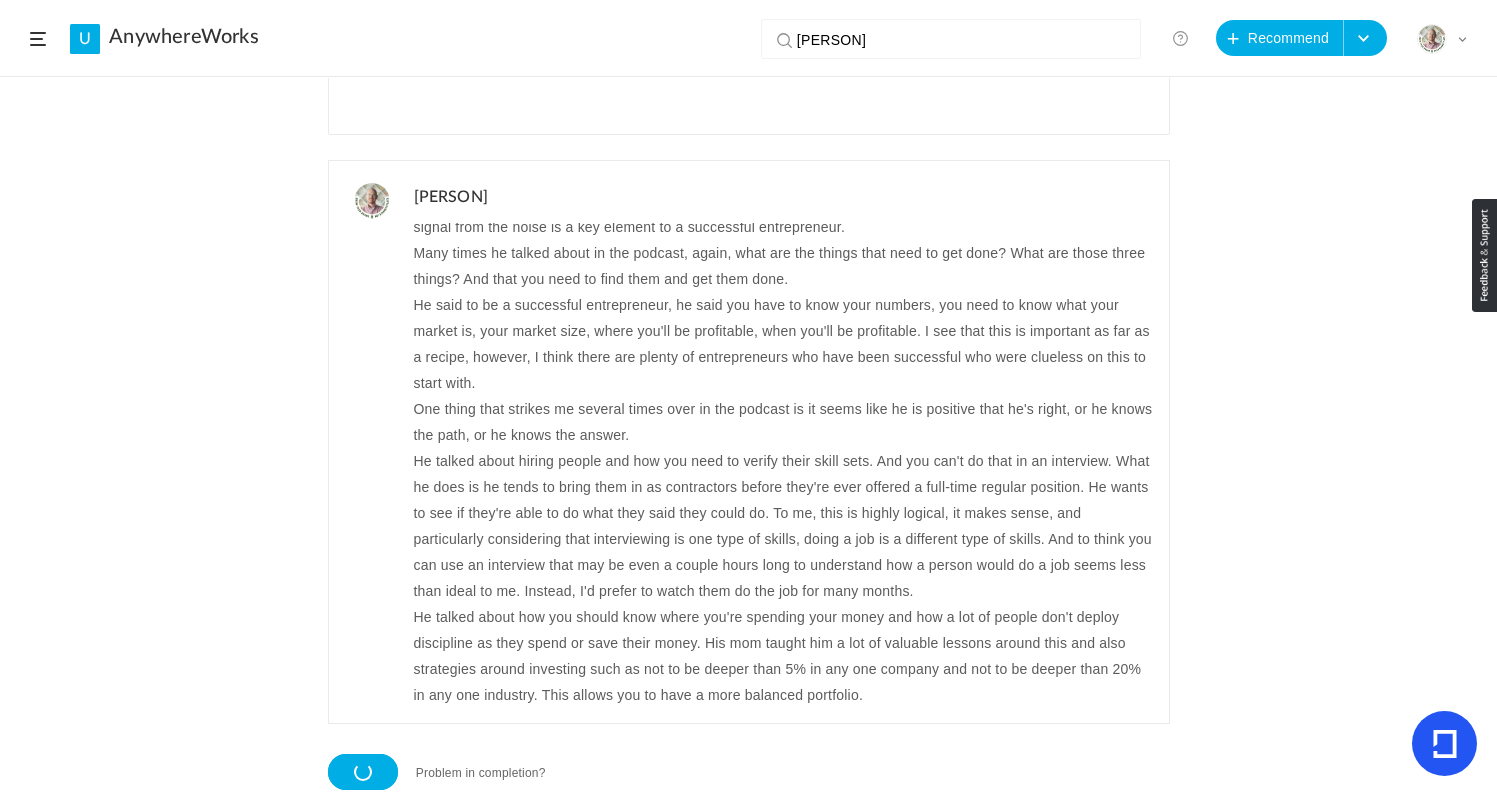 scroll, scrollTop: 0, scrollLeft: 0, axis: both 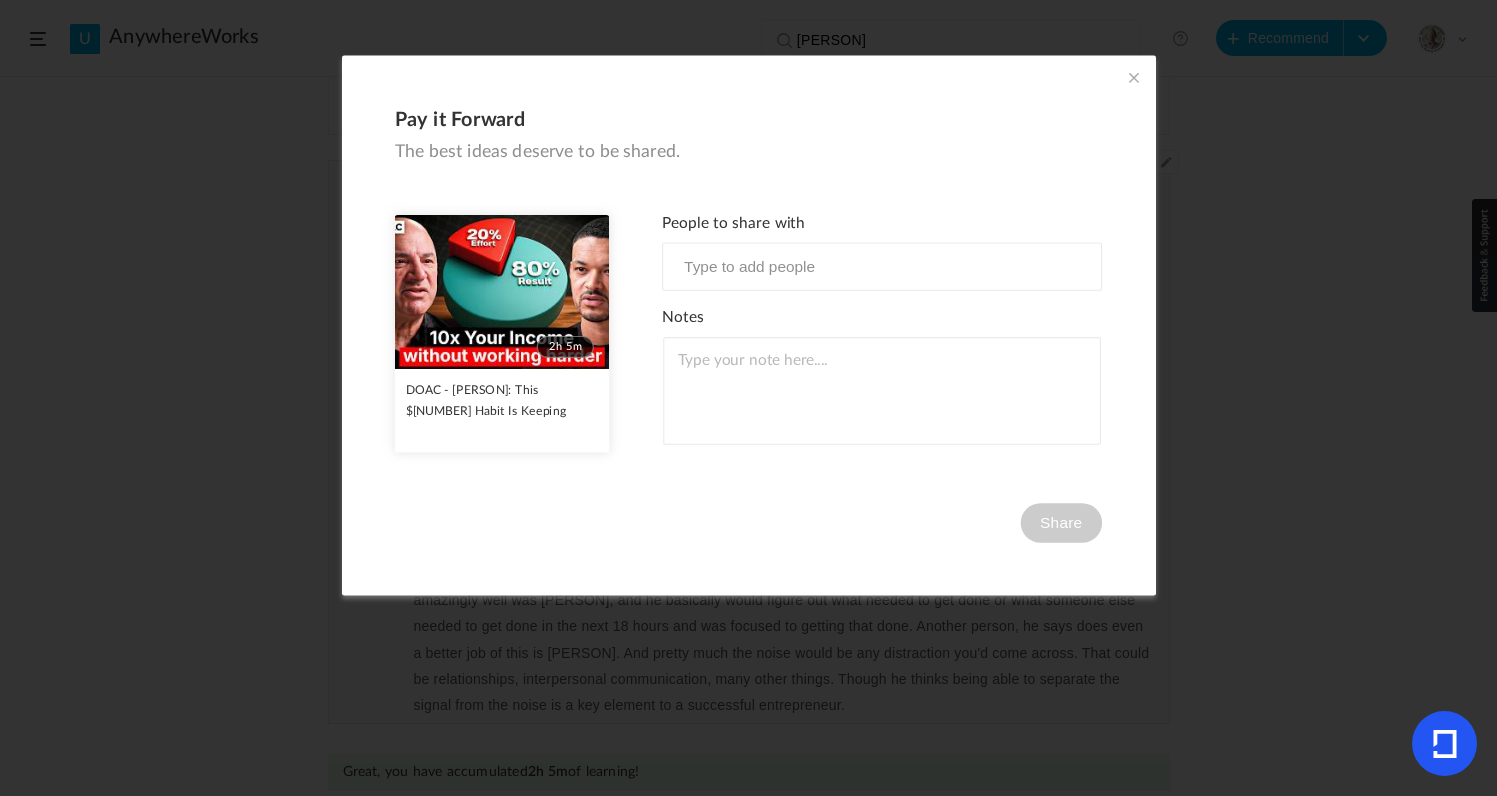 click at bounding box center [1134, 77] 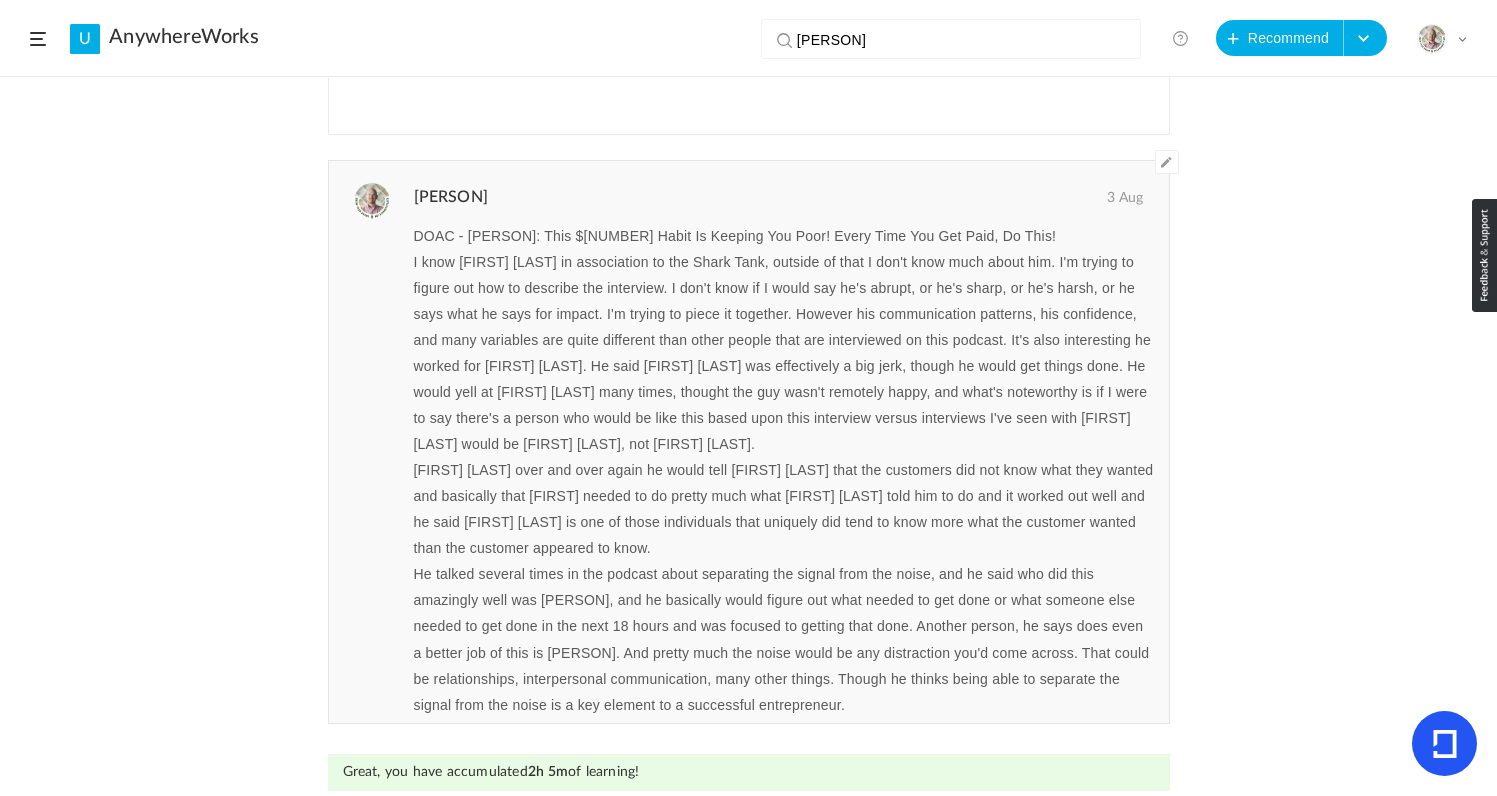 click on "U" 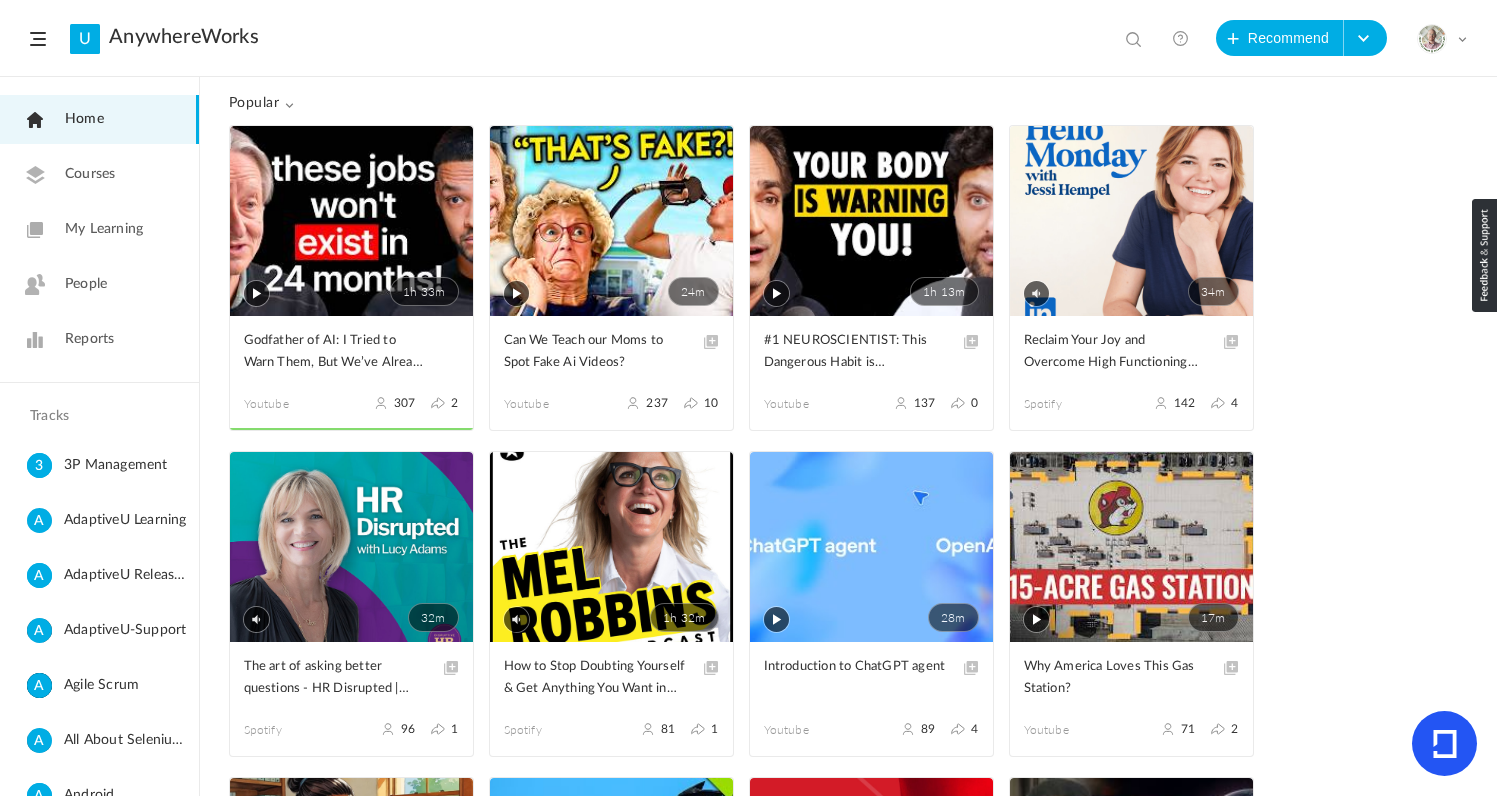 click on "My Learning" 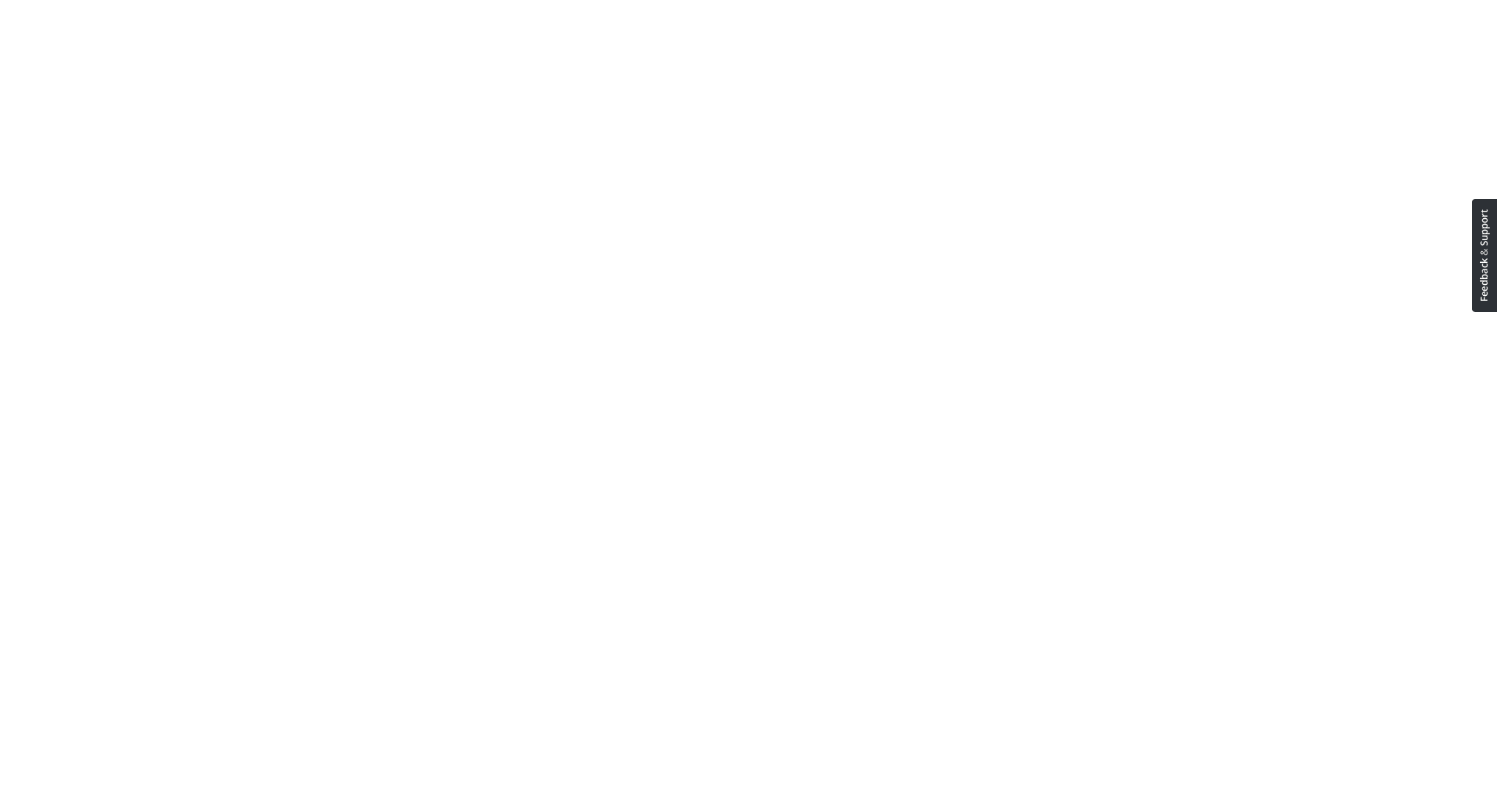 scroll, scrollTop: 0, scrollLeft: 0, axis: both 